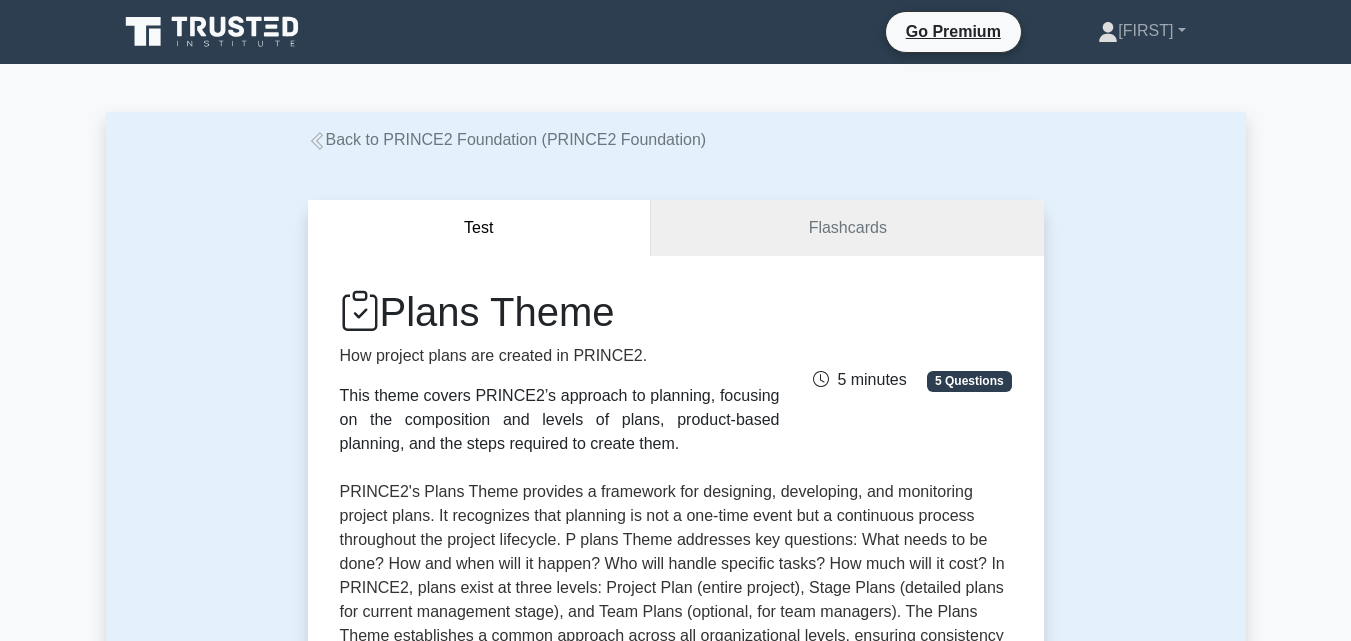 scroll, scrollTop: 845, scrollLeft: 0, axis: vertical 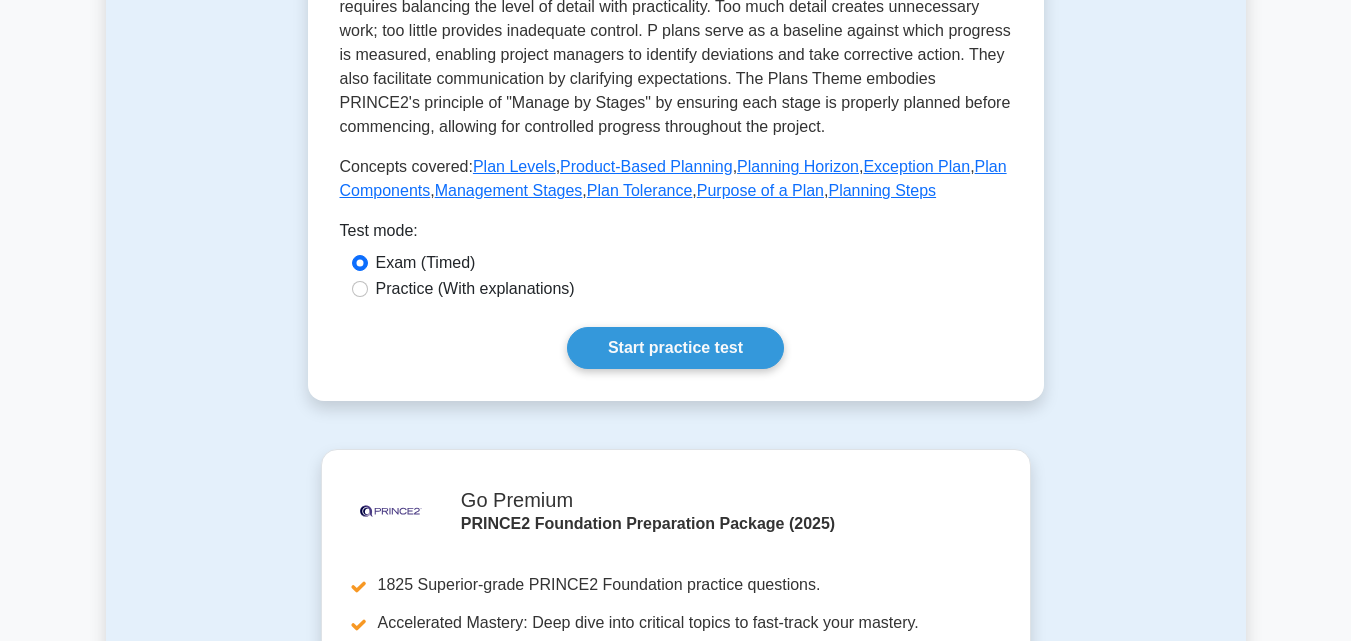 click on "Start practice test" at bounding box center [675, 348] 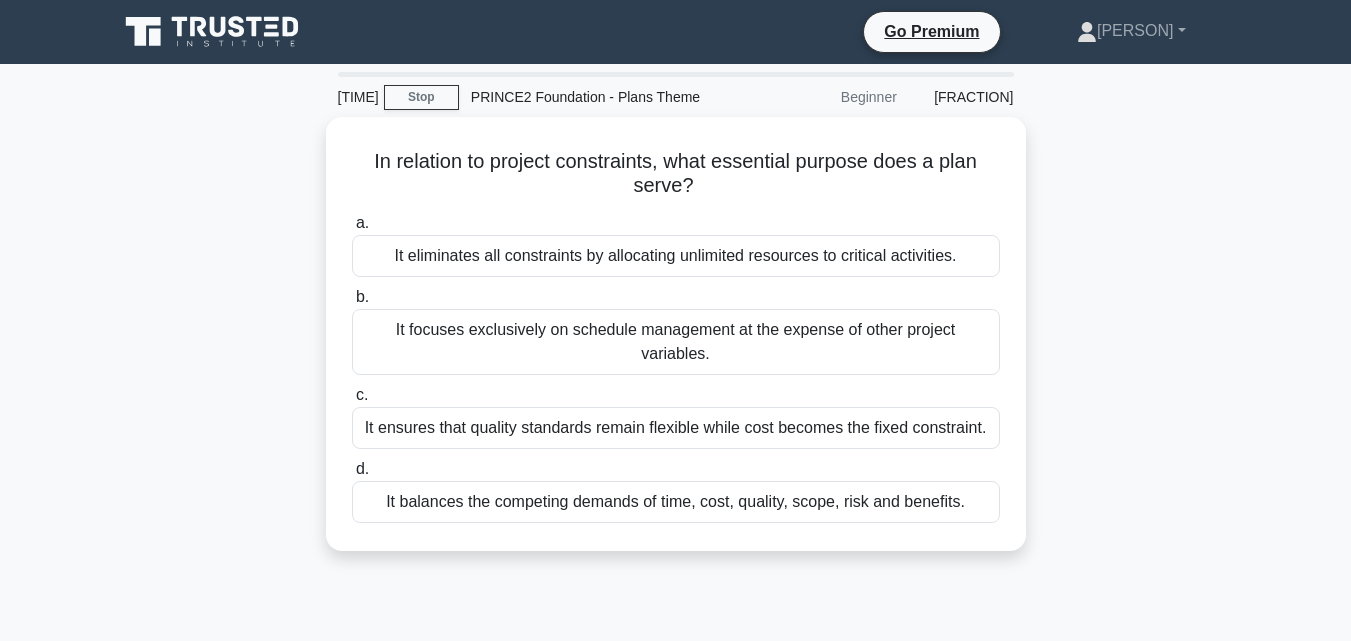 scroll, scrollTop: 0, scrollLeft: 0, axis: both 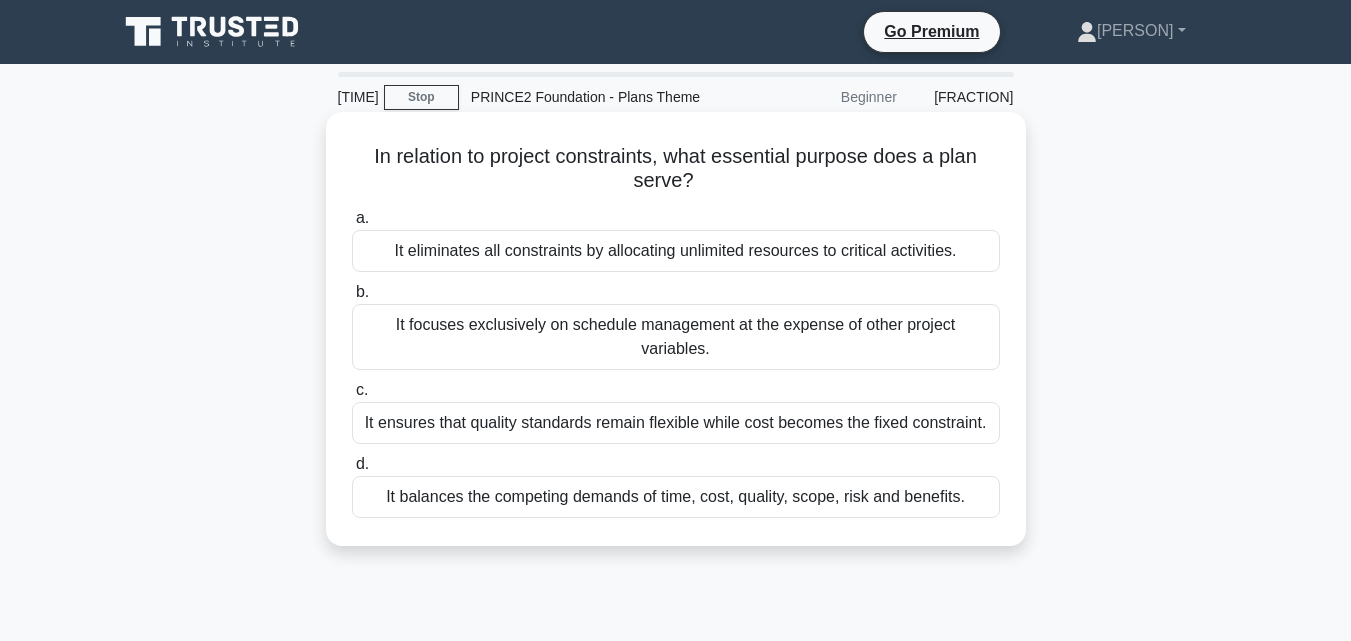 click on "It balances the competing demands of time, cost, quality, scope, risk and benefits." at bounding box center [676, 497] 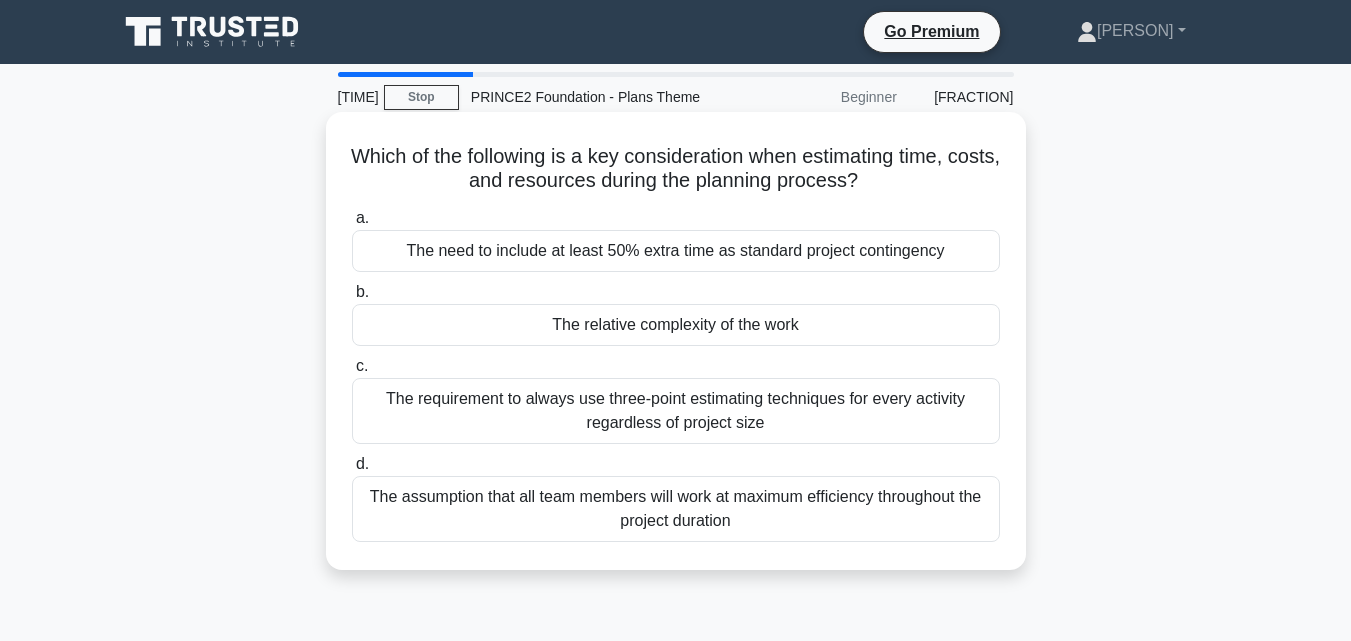 click on "The relative complexity of the work" at bounding box center (676, 325) 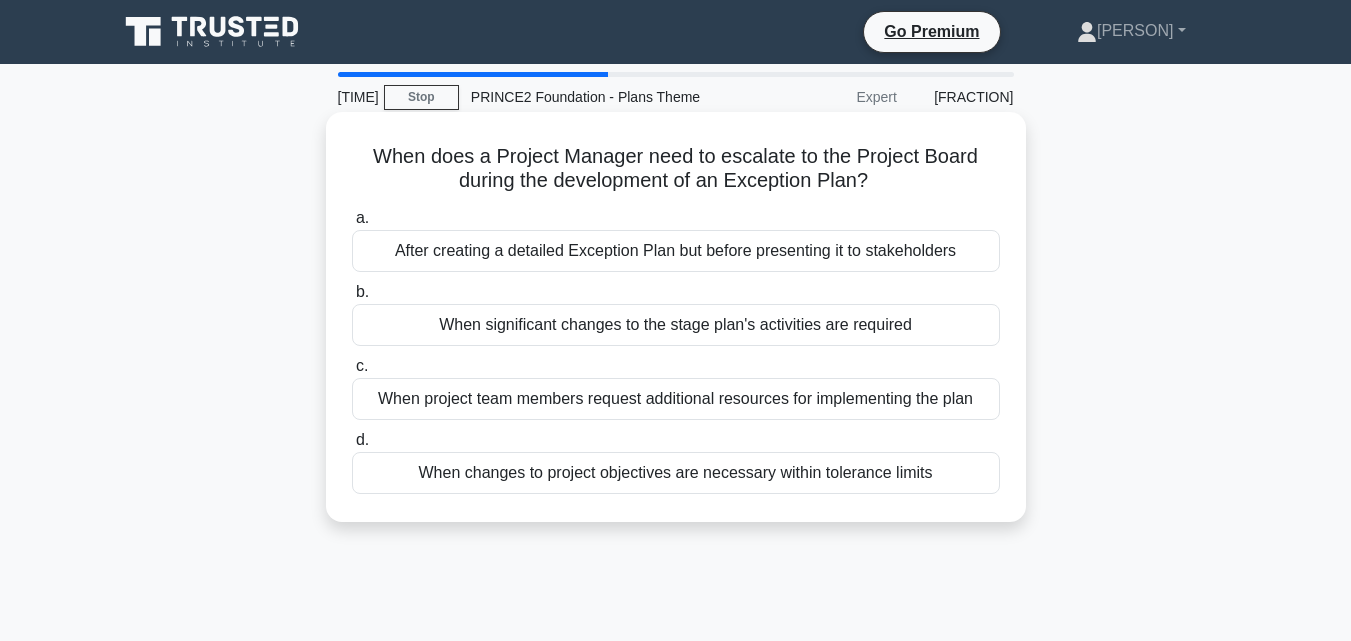 click on "When significant changes to the stage plan's activities are required" at bounding box center (676, 325) 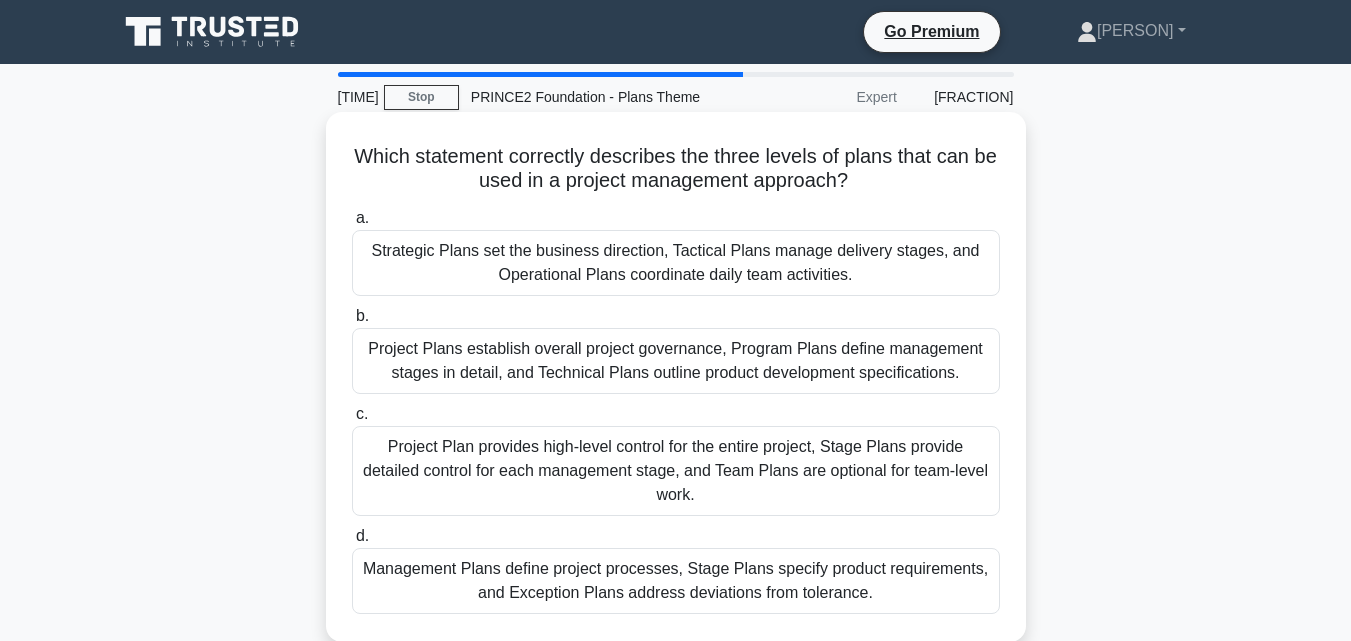 click on "Project Plan provides high-level control for the entire project, Stage Plans provide detailed control for each management stage, and Team Plans are optional for team-level work." at bounding box center (676, 471) 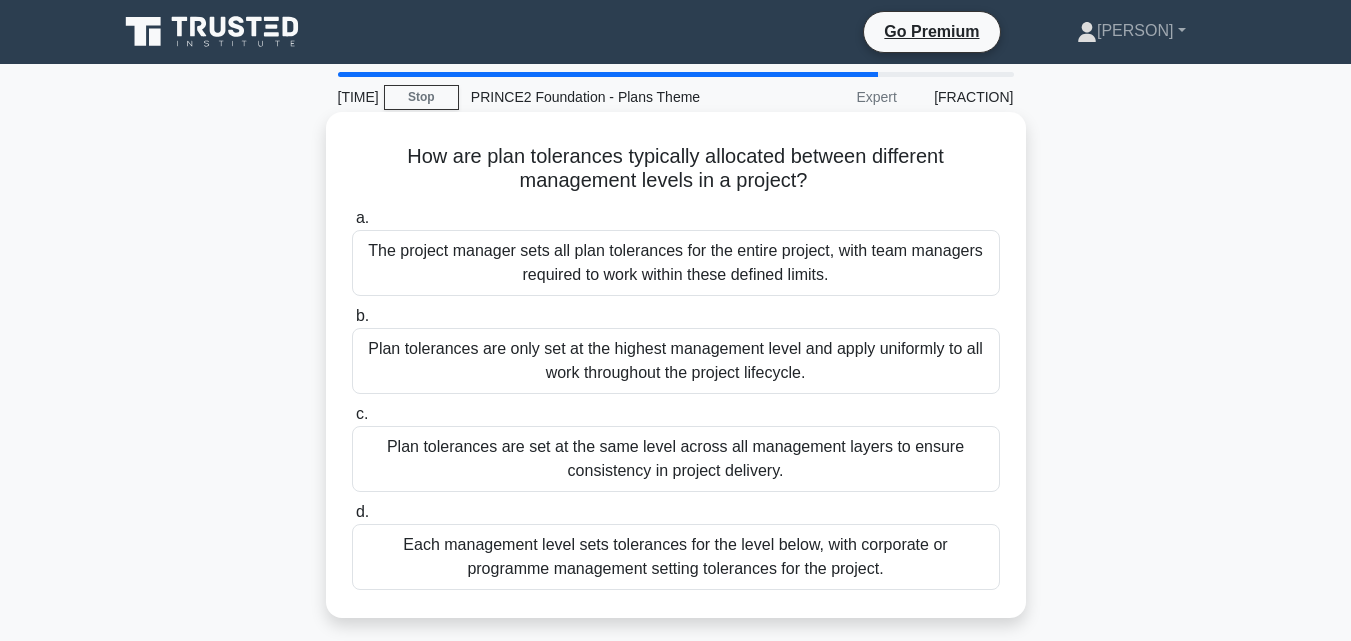 click on "Each management level sets tolerances for the level below, with corporate or programme management setting tolerances for the project." at bounding box center [676, 557] 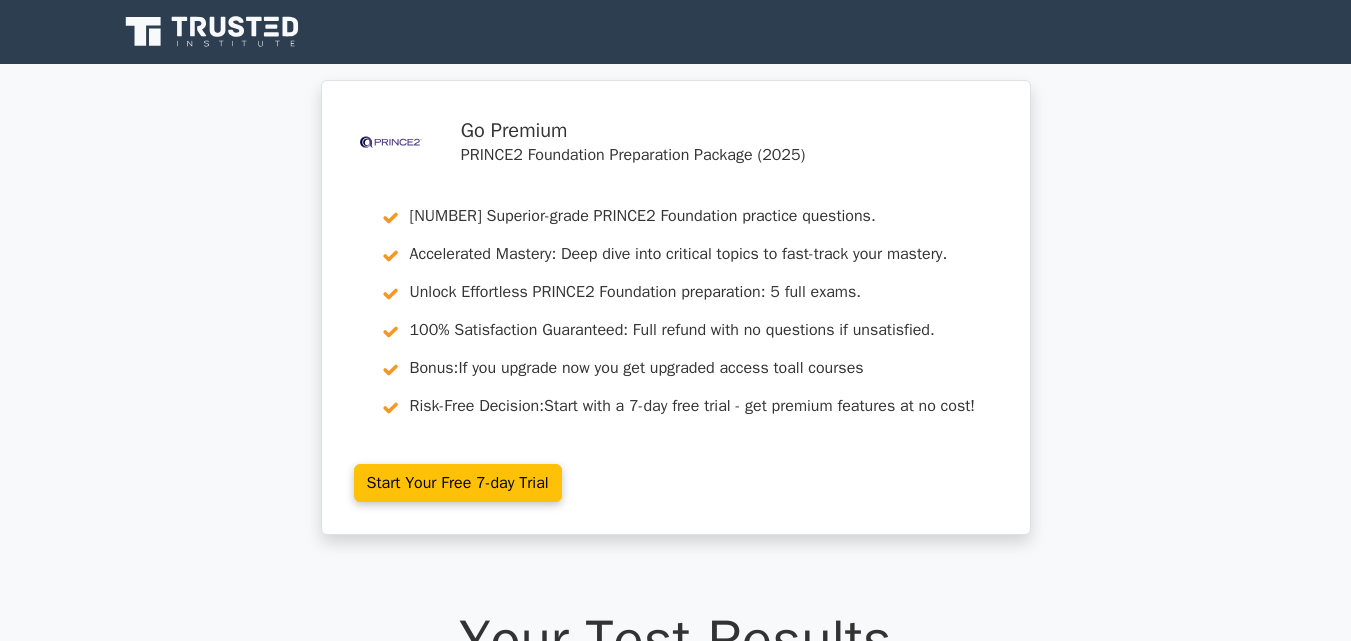 scroll, scrollTop: 0, scrollLeft: 0, axis: both 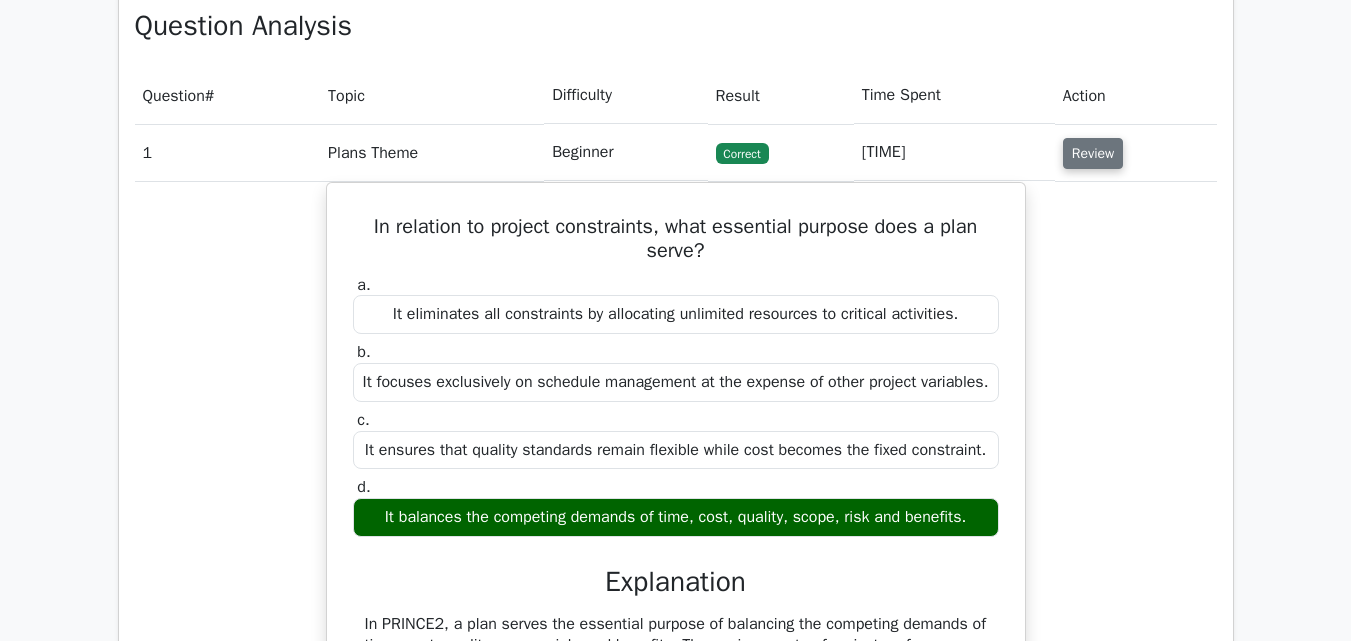 click on "Review" at bounding box center (1093, 153) 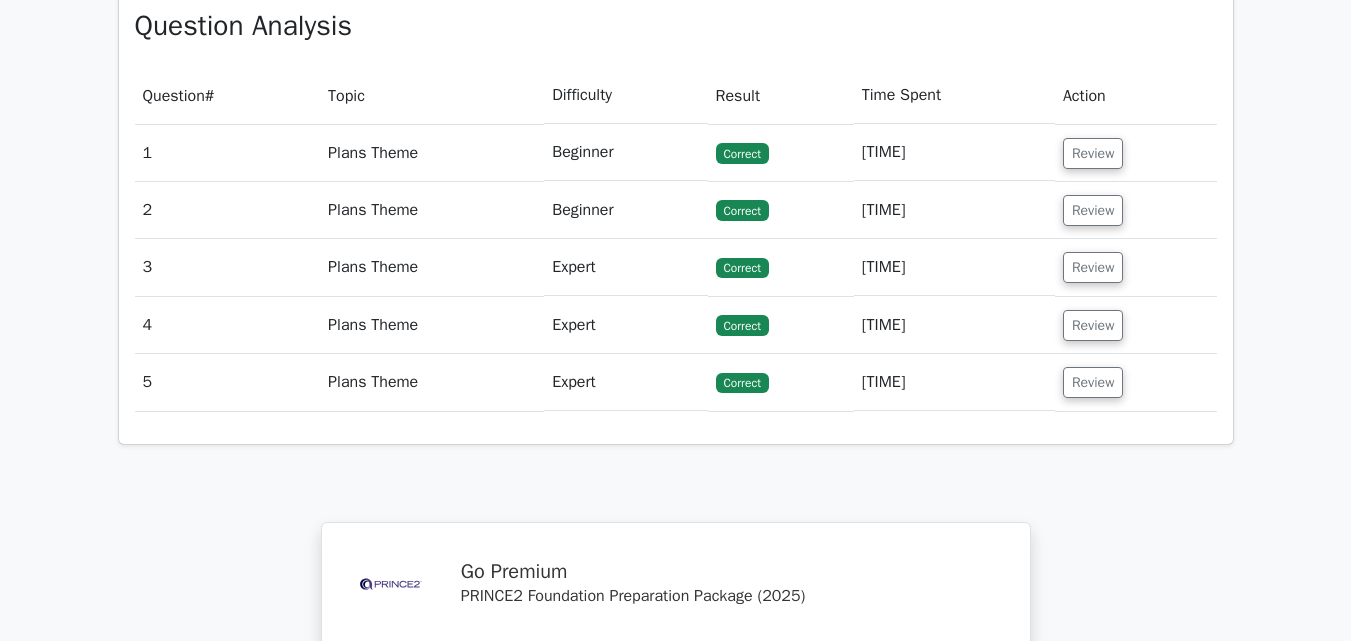 type 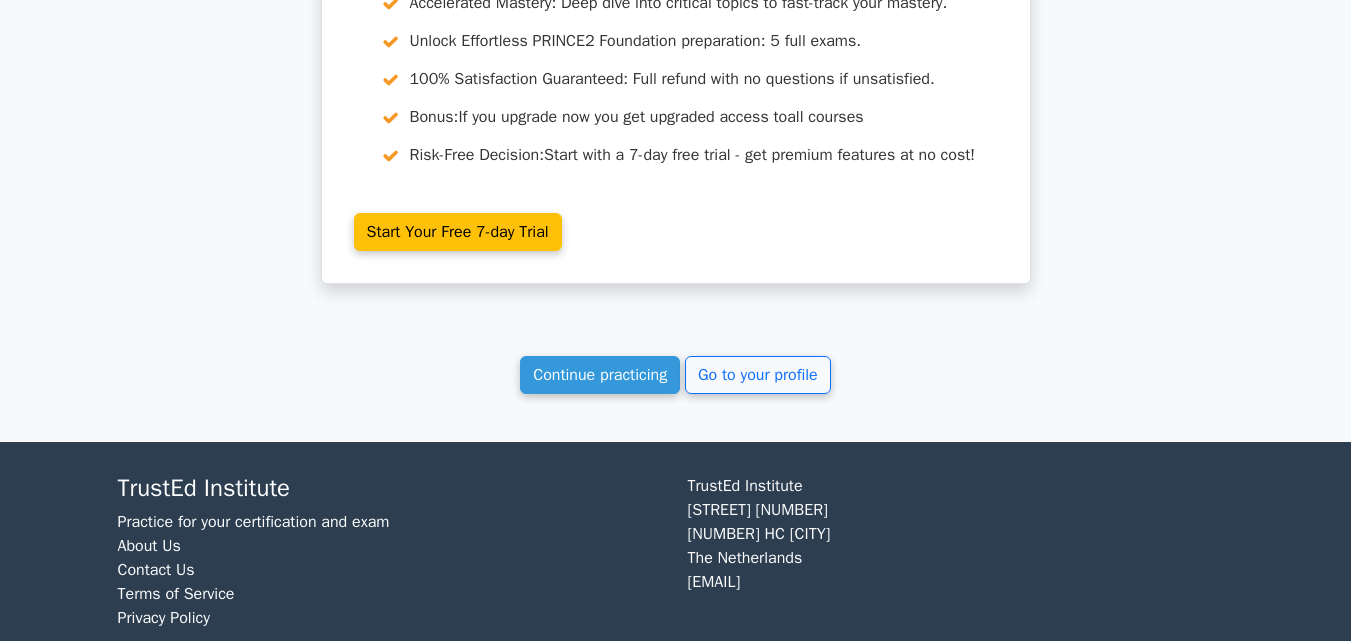 scroll, scrollTop: 2108, scrollLeft: 0, axis: vertical 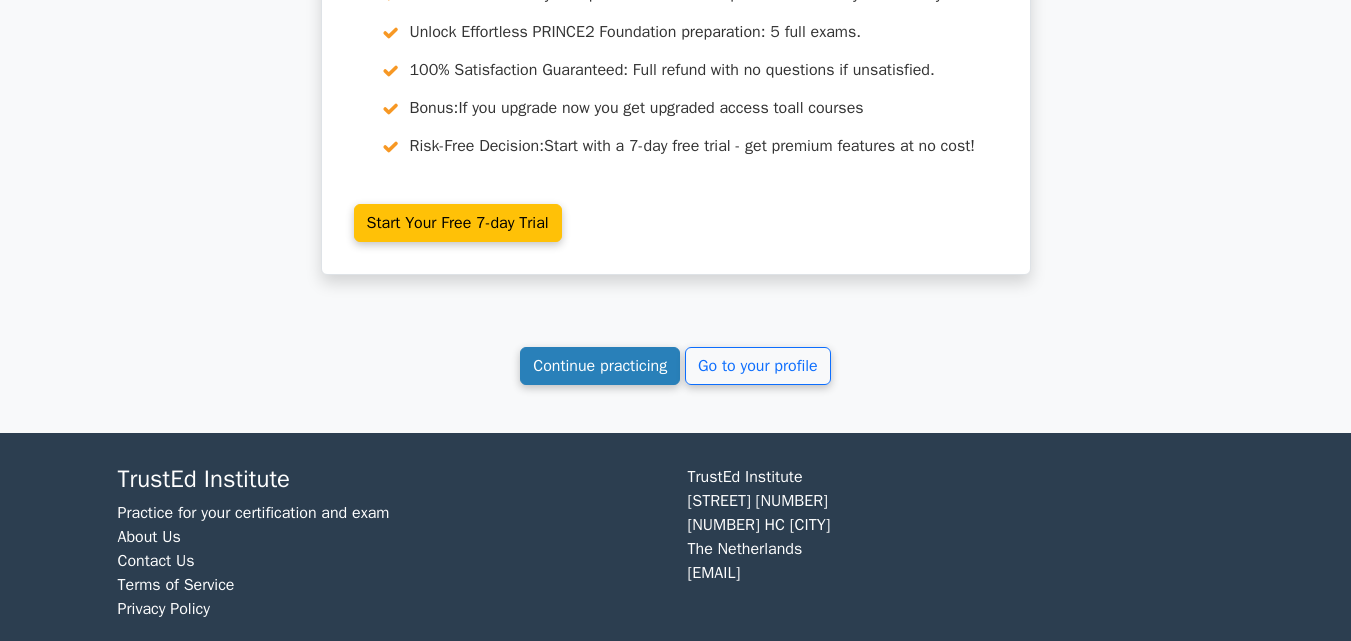 click on "Continue practicing" at bounding box center [600, 366] 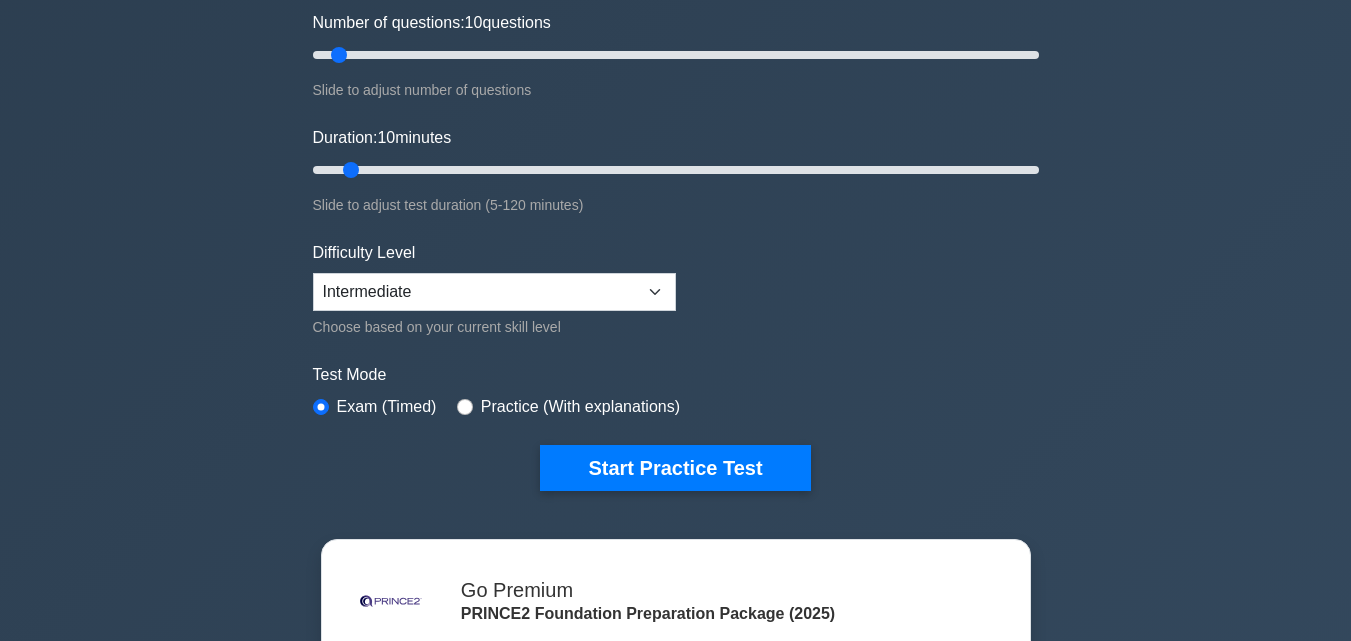 scroll, scrollTop: 0, scrollLeft: 0, axis: both 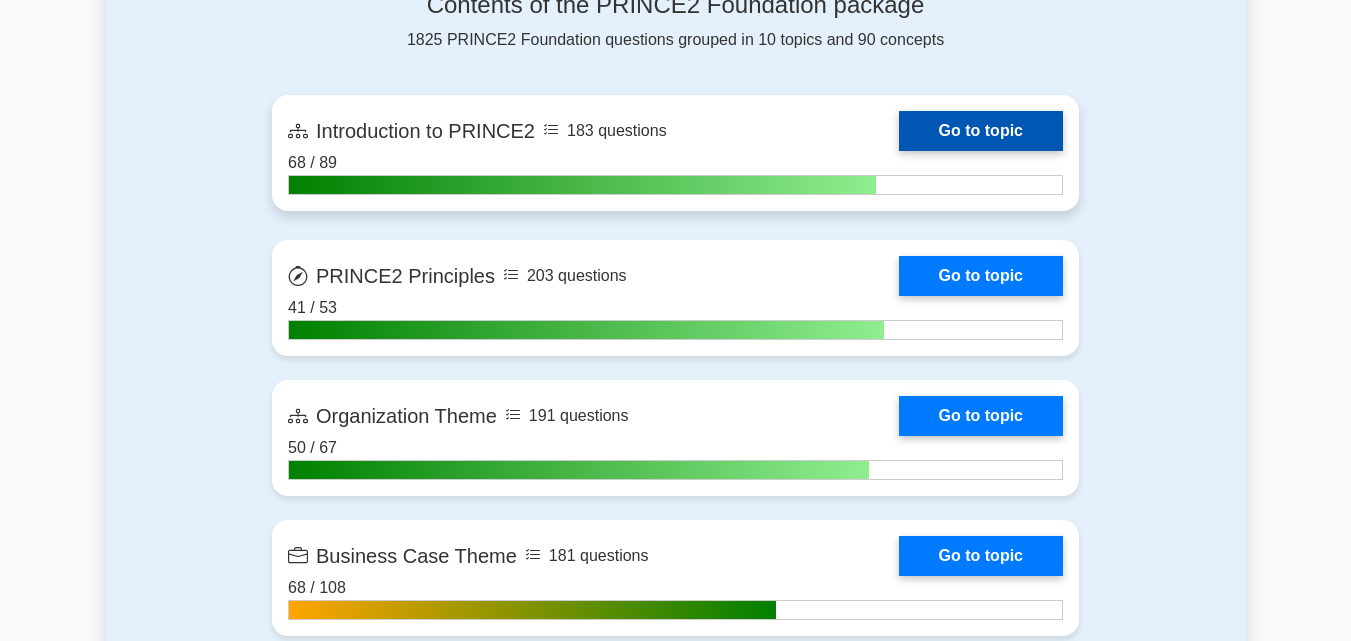 click on "Go to topic" at bounding box center [981, 131] 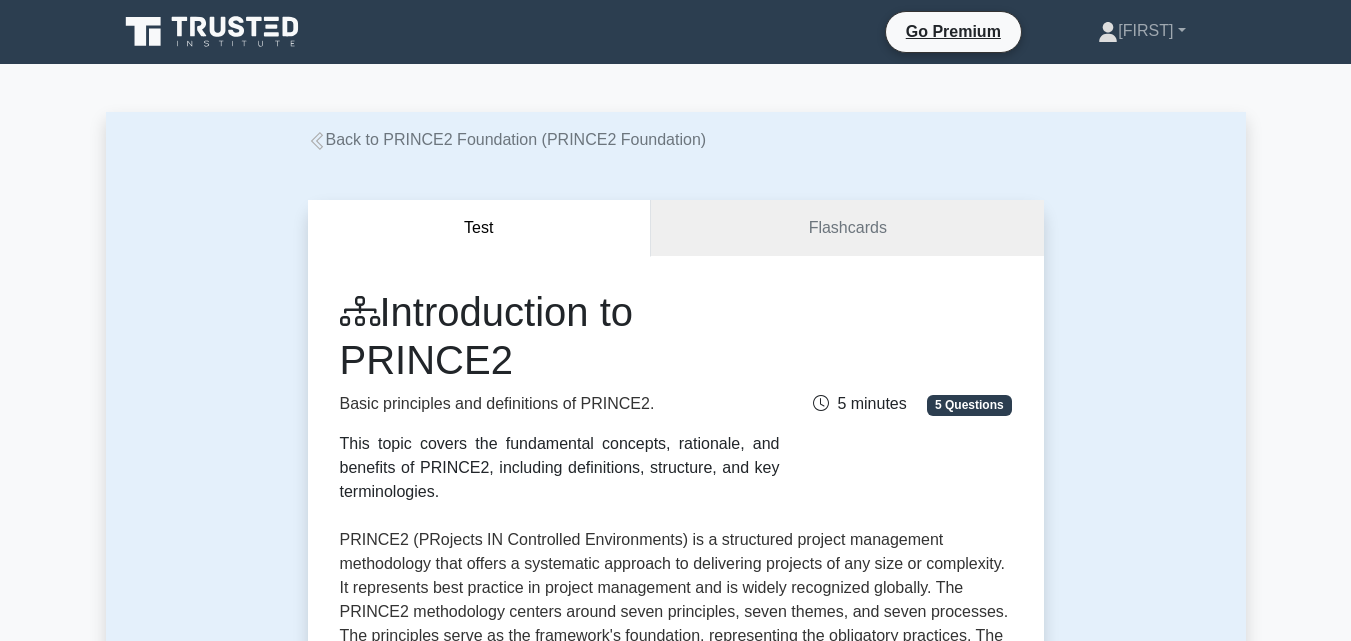 scroll, scrollTop: 0, scrollLeft: 0, axis: both 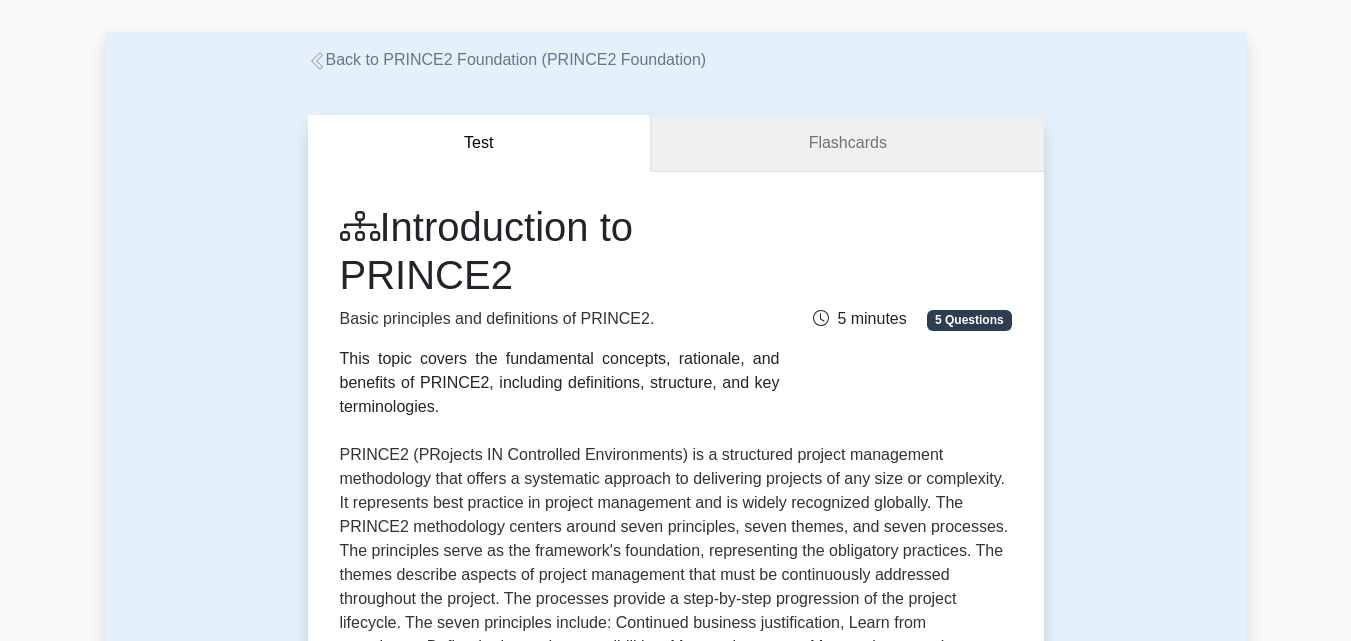 click on "Flashcards" at bounding box center [847, 143] 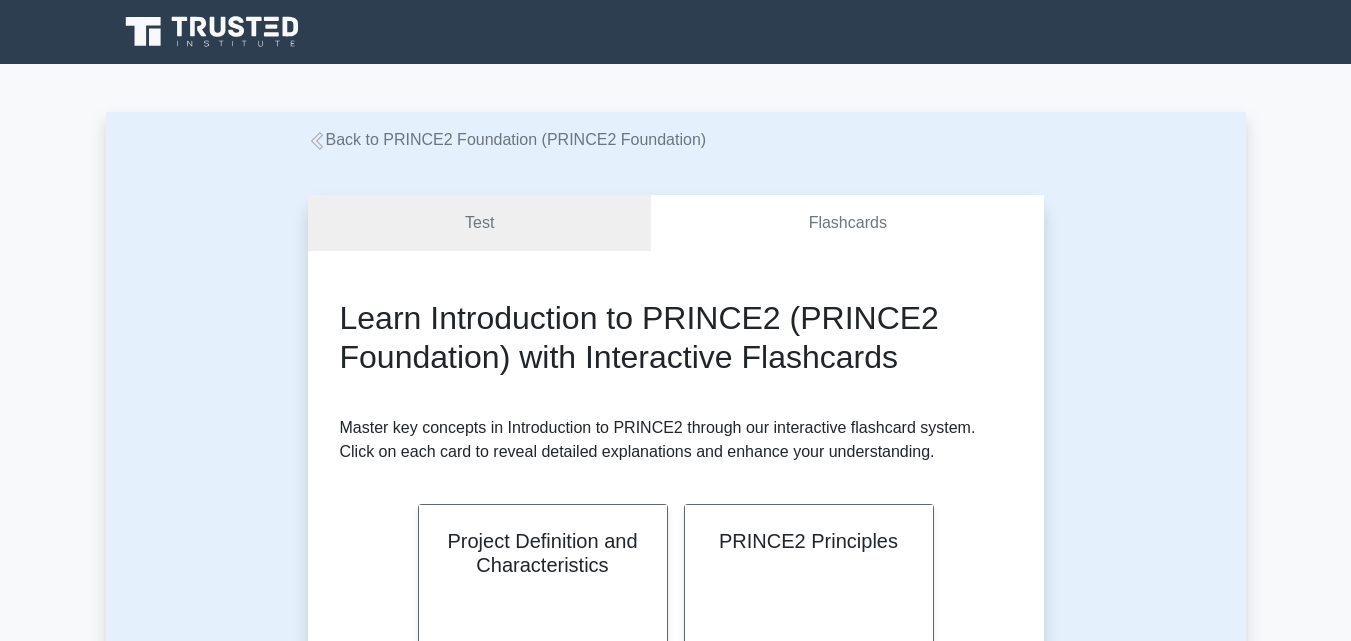 scroll, scrollTop: 0, scrollLeft: 0, axis: both 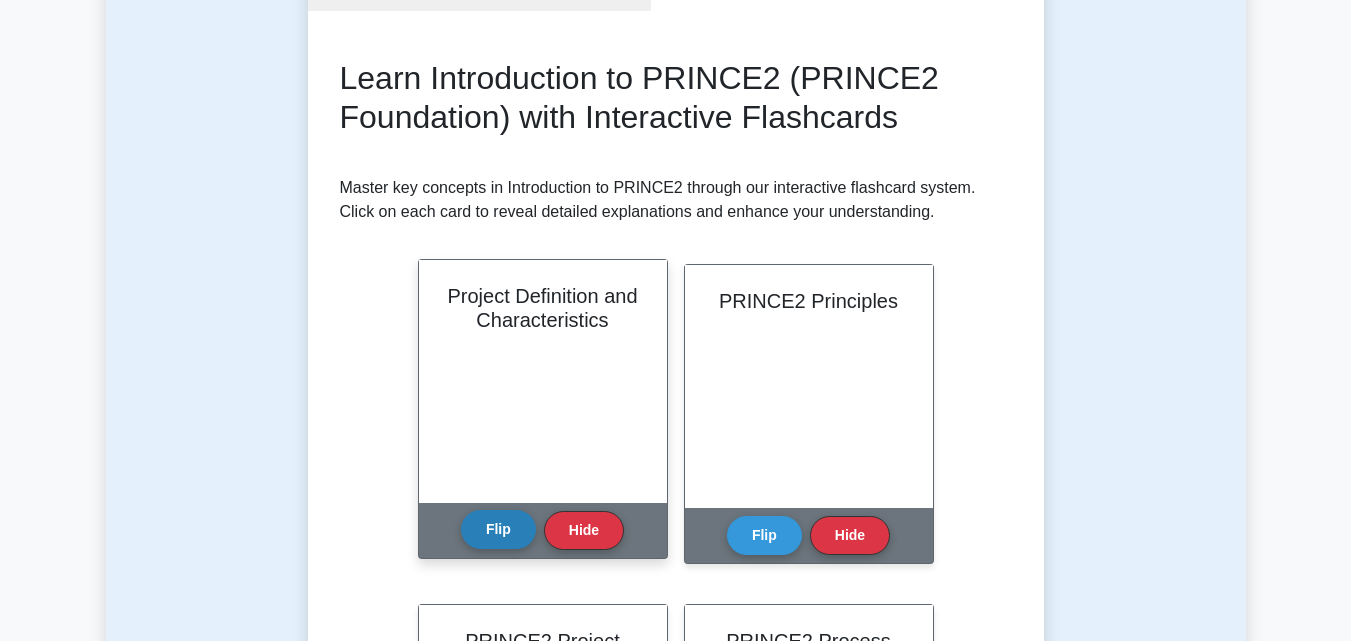 click on "Flip" at bounding box center [498, 529] 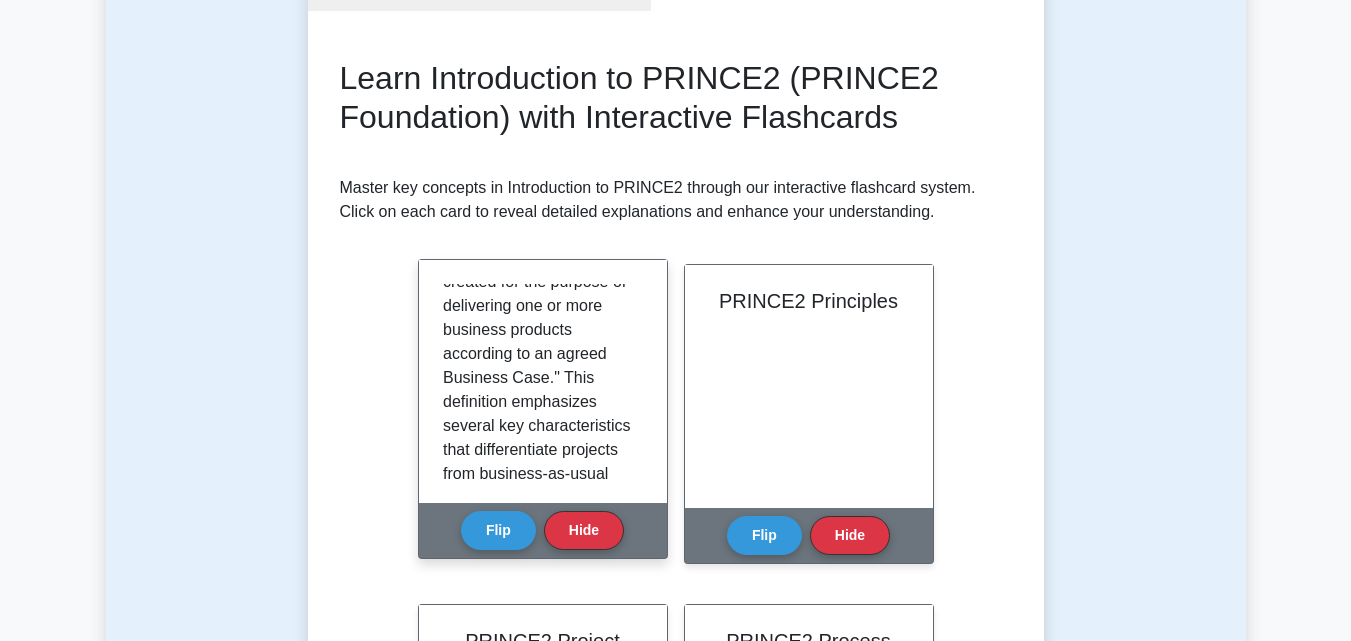scroll, scrollTop: 111, scrollLeft: 0, axis: vertical 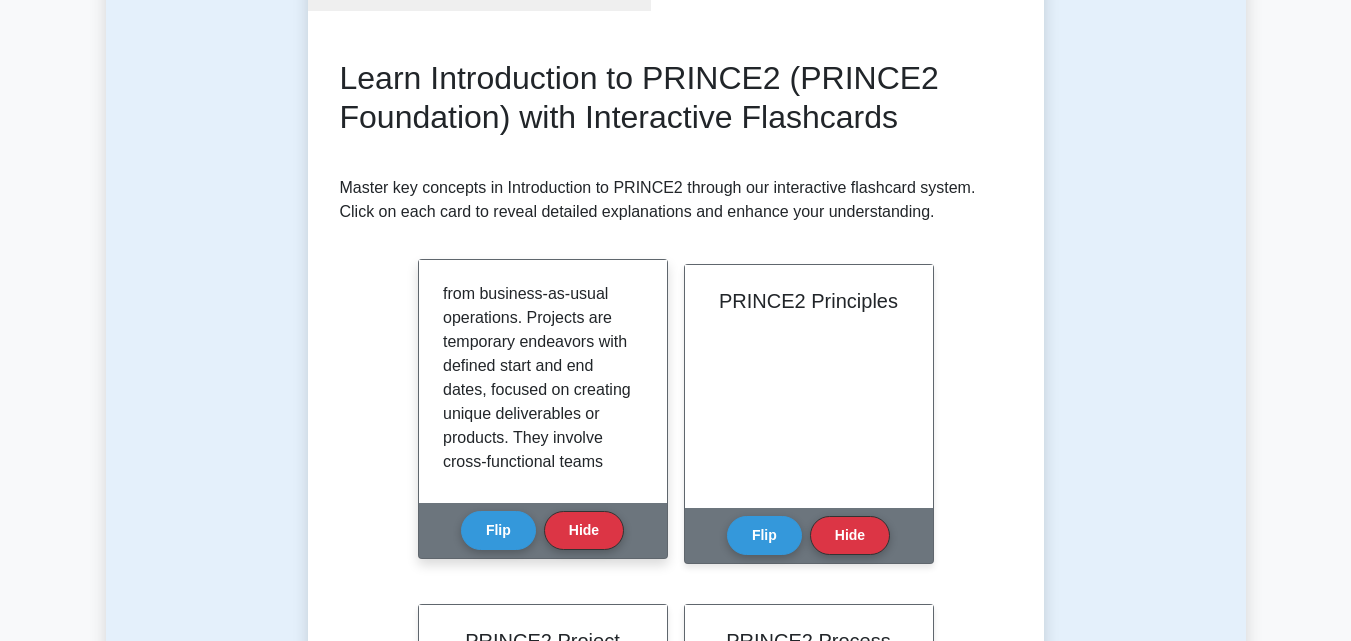 type 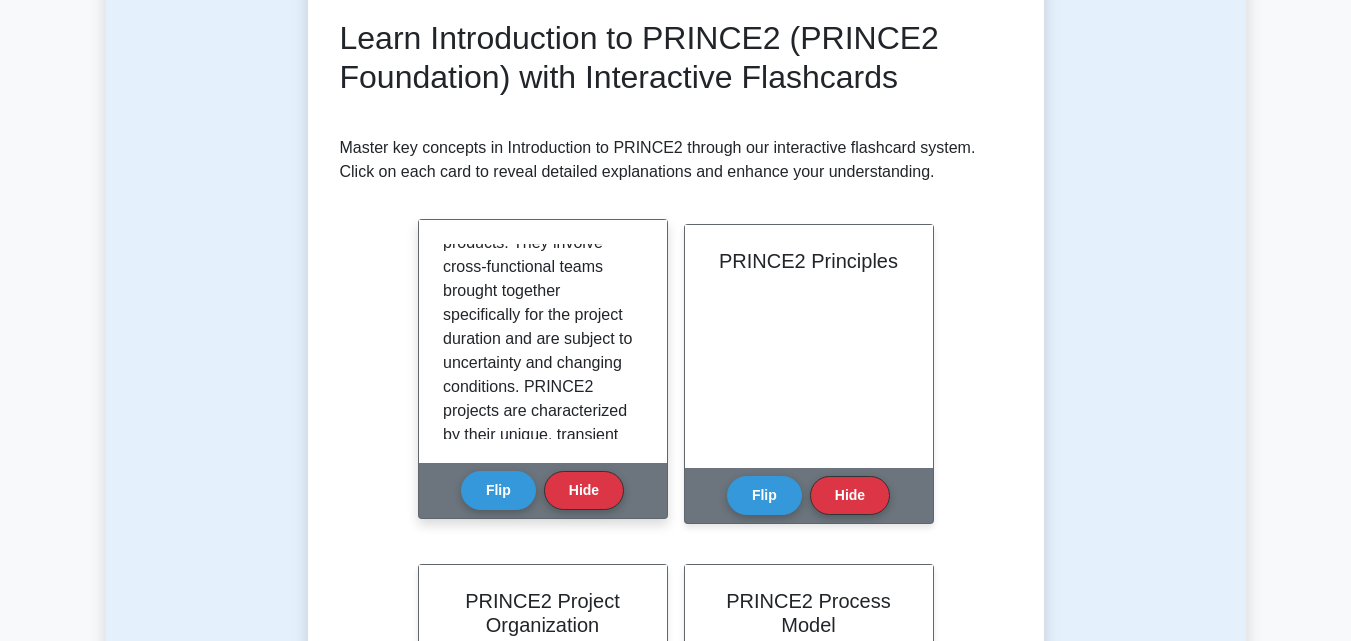 scroll, scrollTop: 429, scrollLeft: 0, axis: vertical 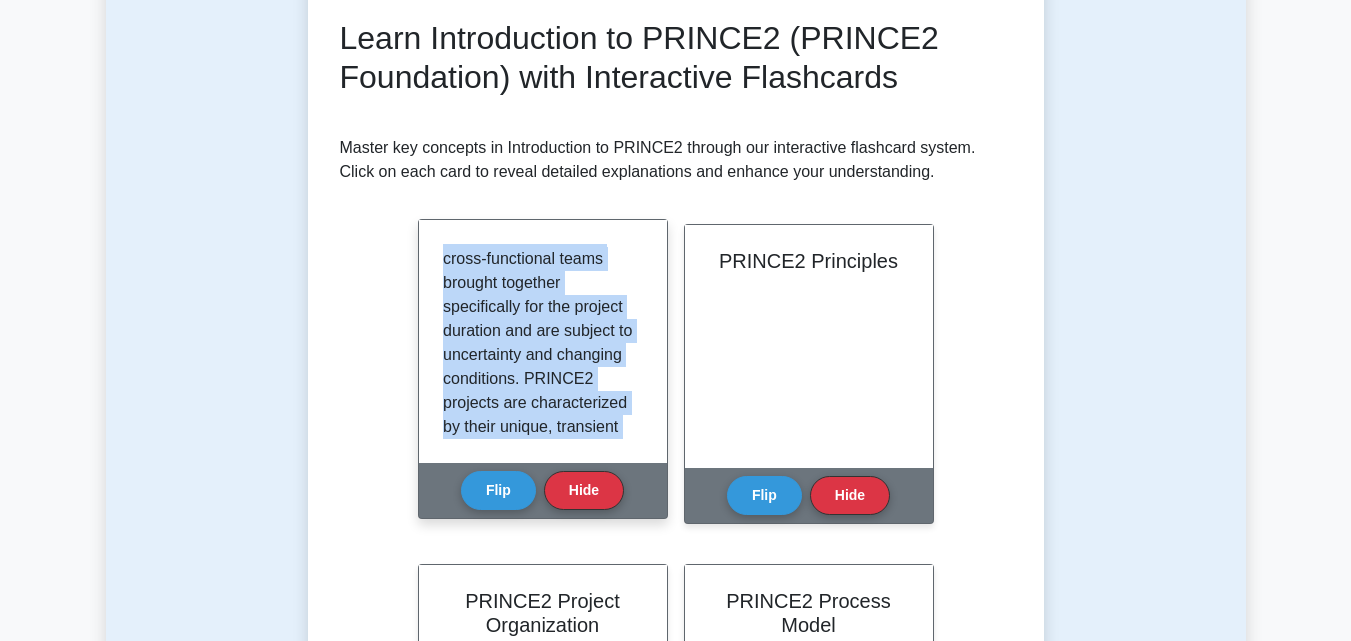 click at bounding box center [543, 341] 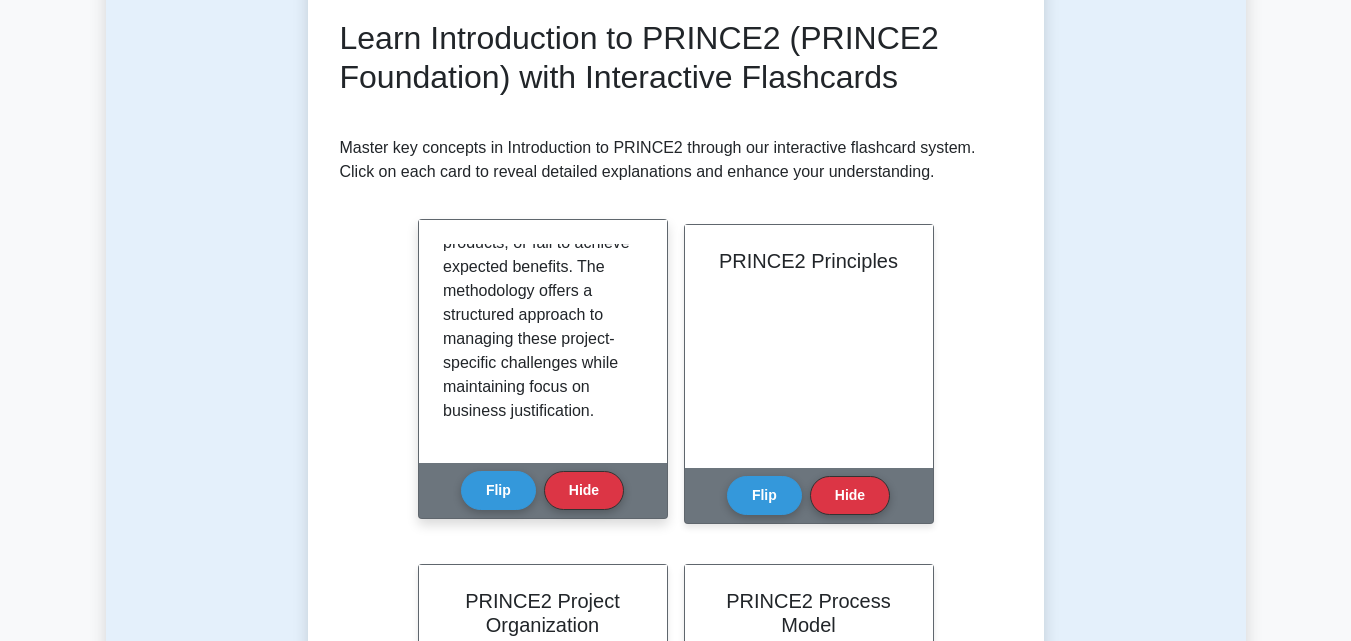 scroll, scrollTop: 1477, scrollLeft: 0, axis: vertical 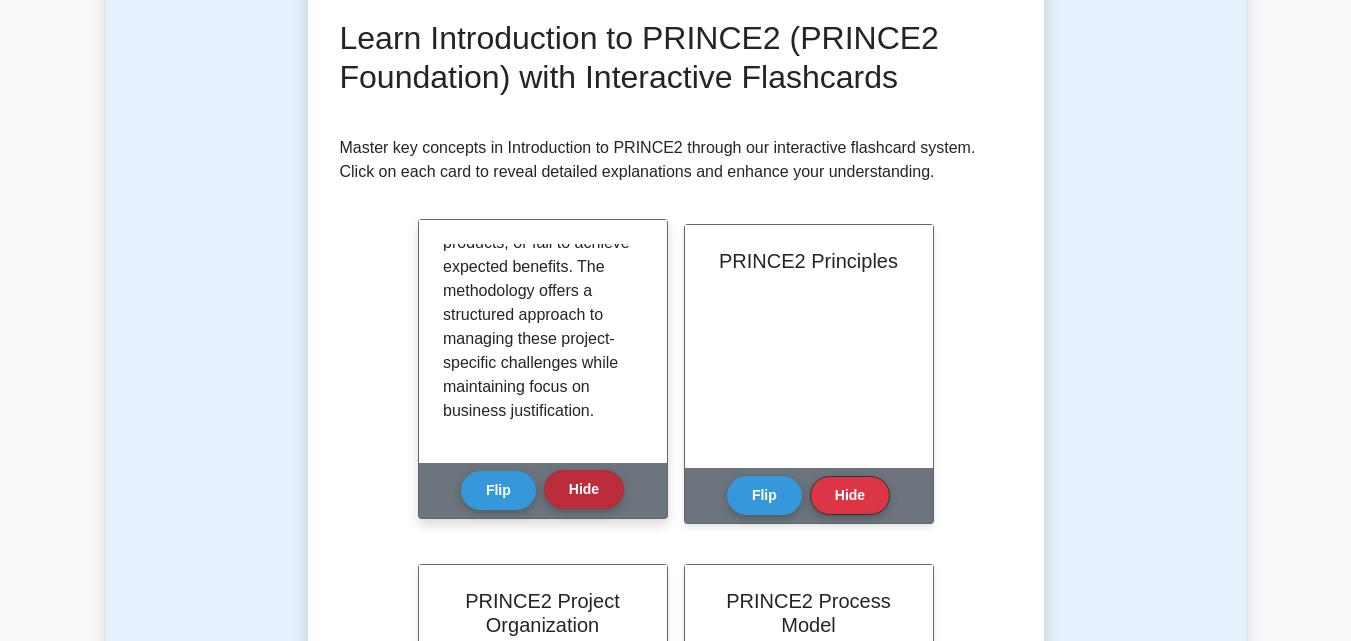 click on "Hide" at bounding box center (584, 489) 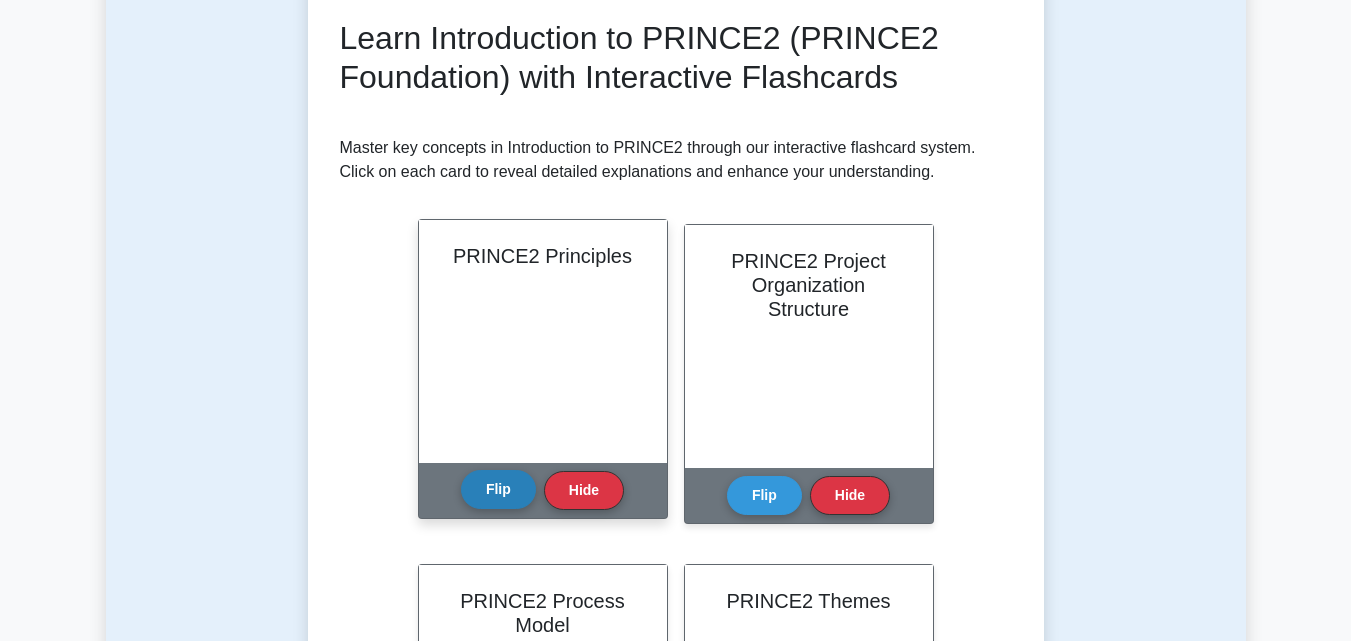 click on "Flip" at bounding box center (498, 489) 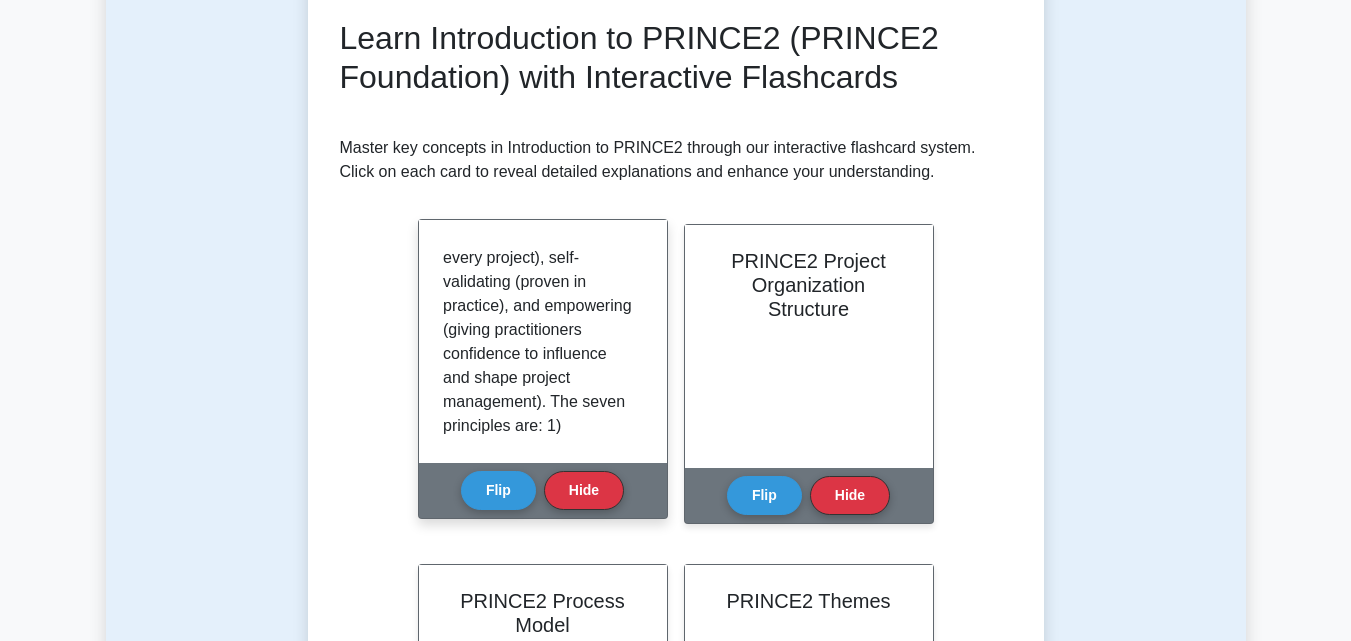 scroll, scrollTop: 171, scrollLeft: 0, axis: vertical 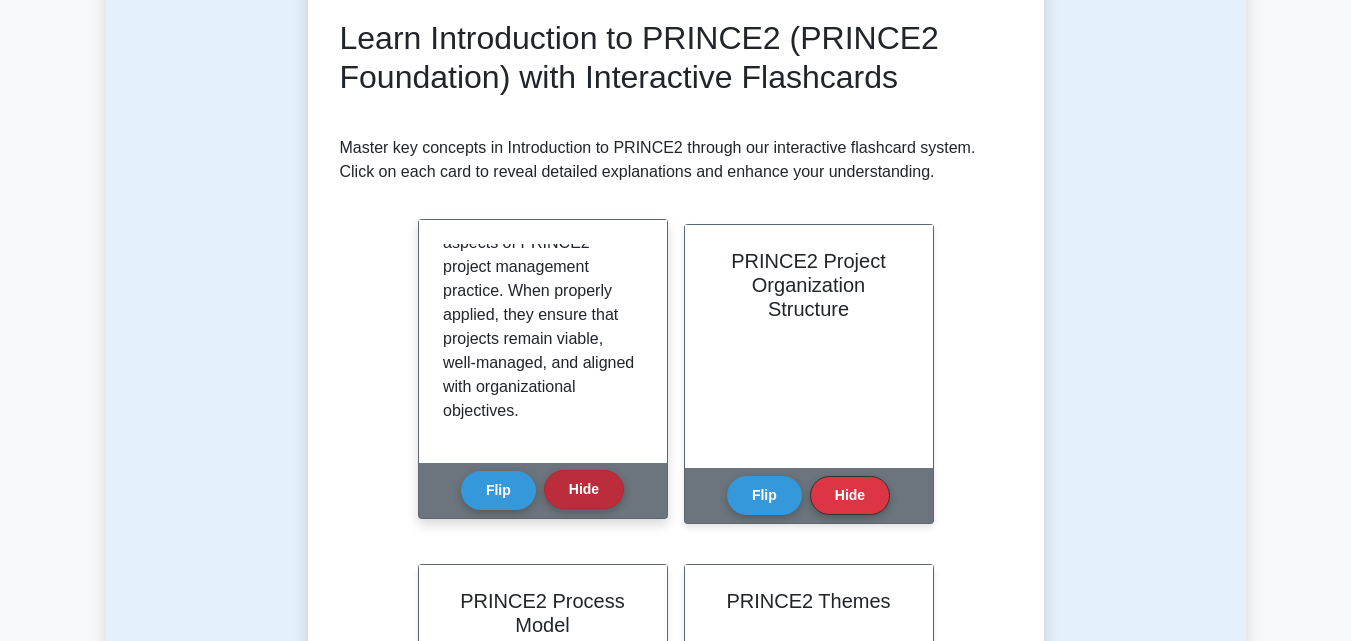 click on "Hide" at bounding box center [584, 489] 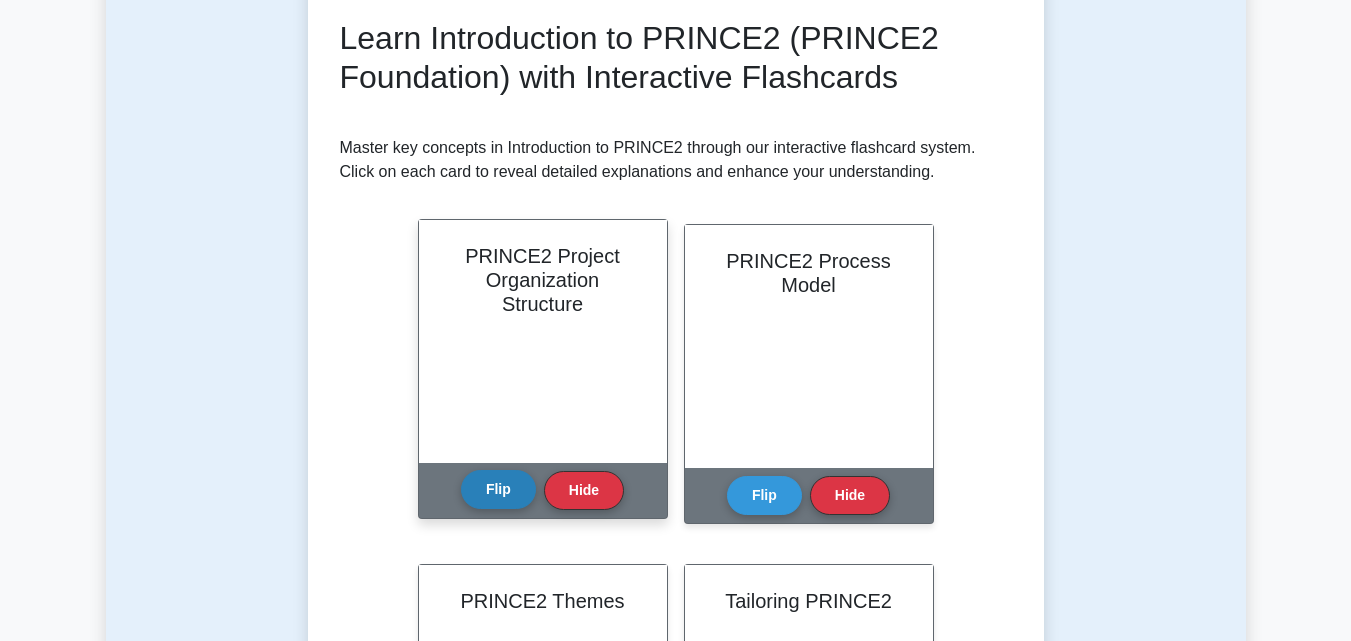 click on "Flip" at bounding box center (498, 489) 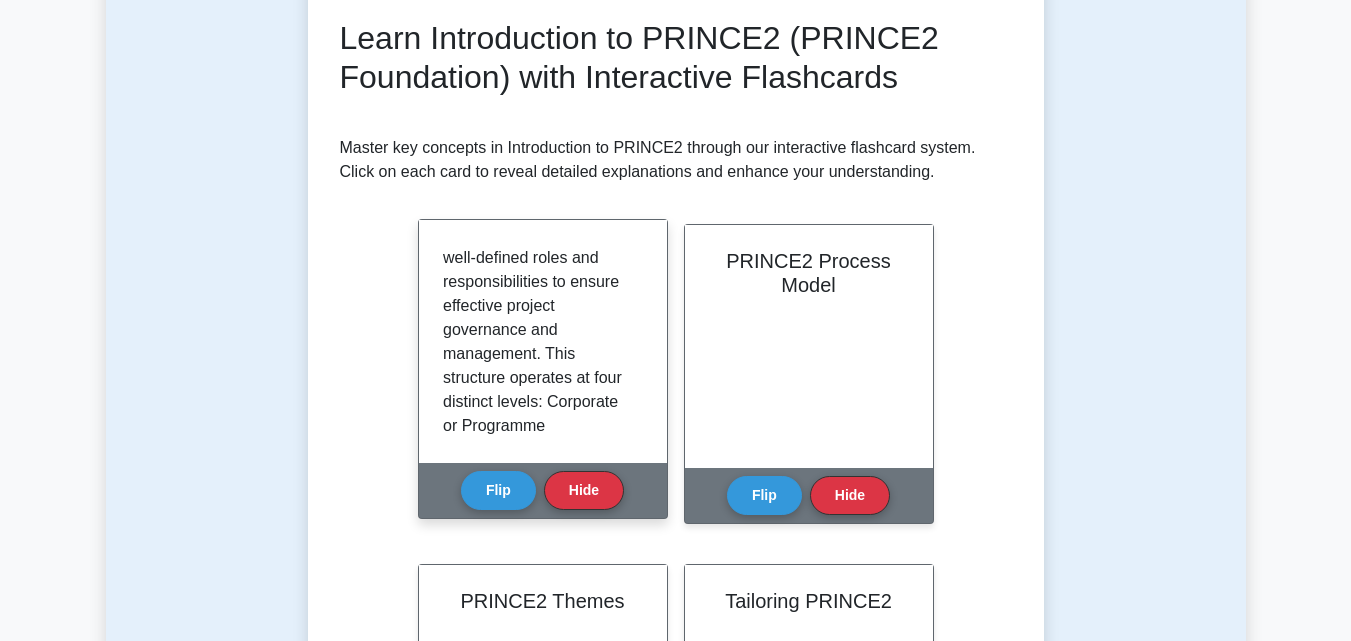 scroll, scrollTop: 65, scrollLeft: 0, axis: vertical 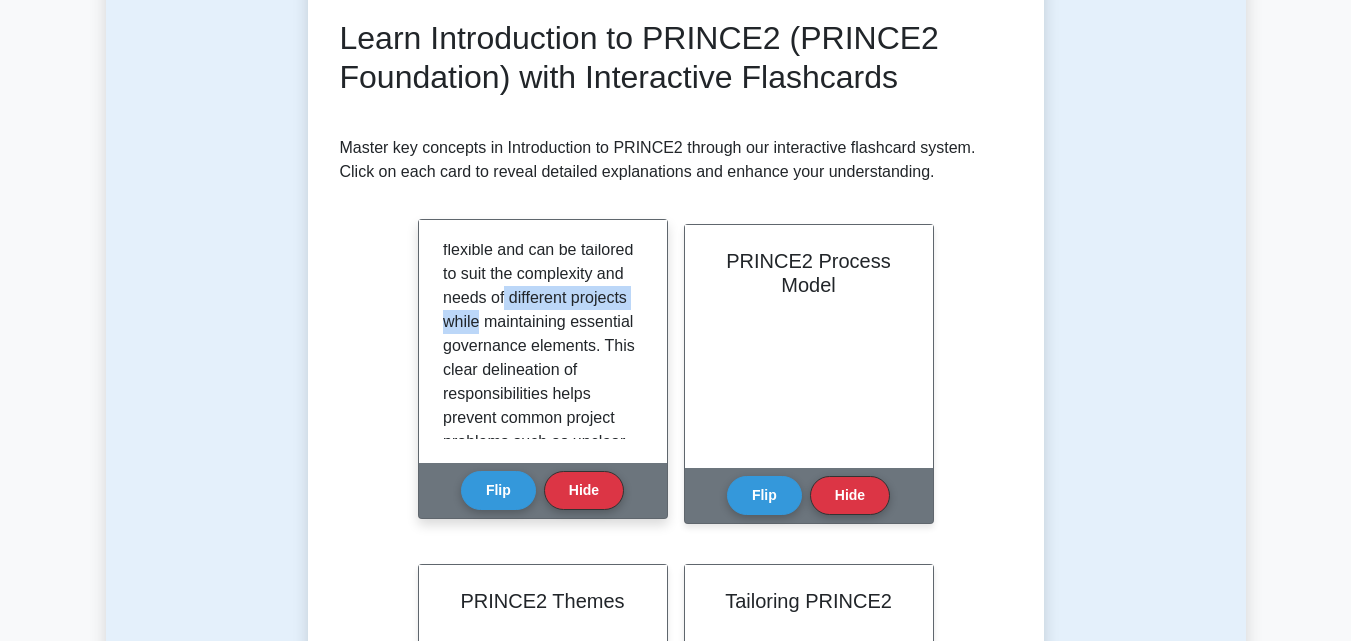drag, startPoint x: 634, startPoint y: 404, endPoint x: 636, endPoint y: 415, distance: 11.18034 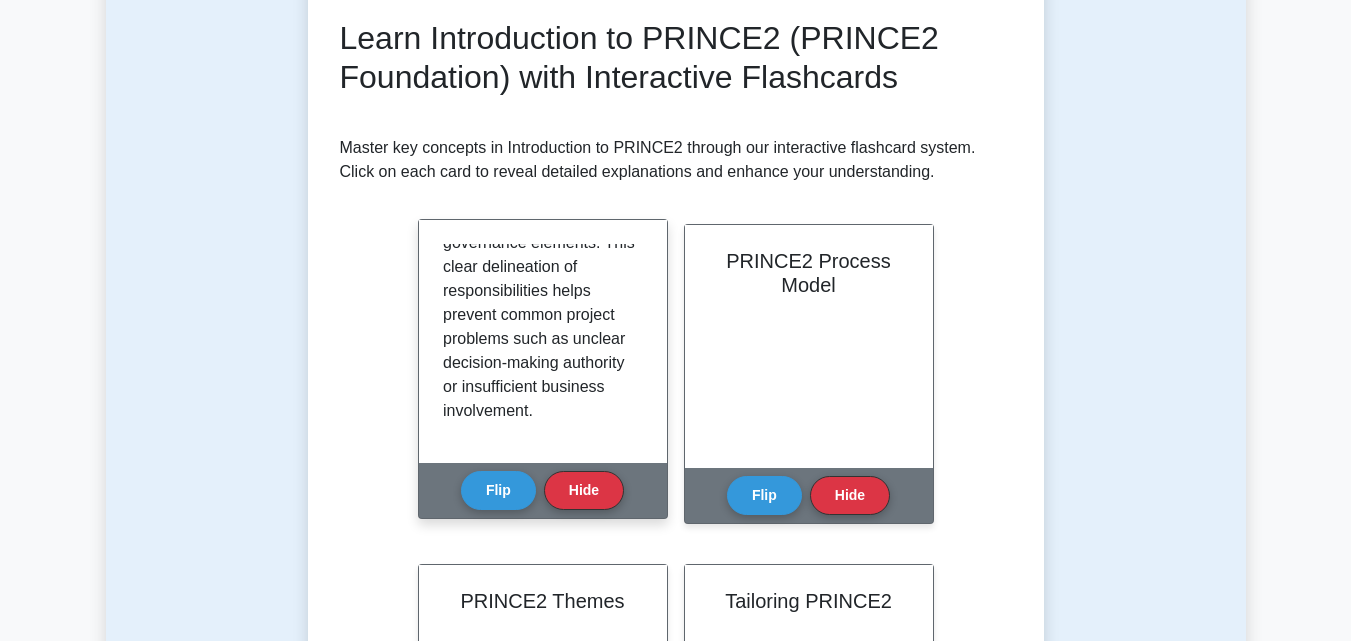 scroll, scrollTop: 1621, scrollLeft: 0, axis: vertical 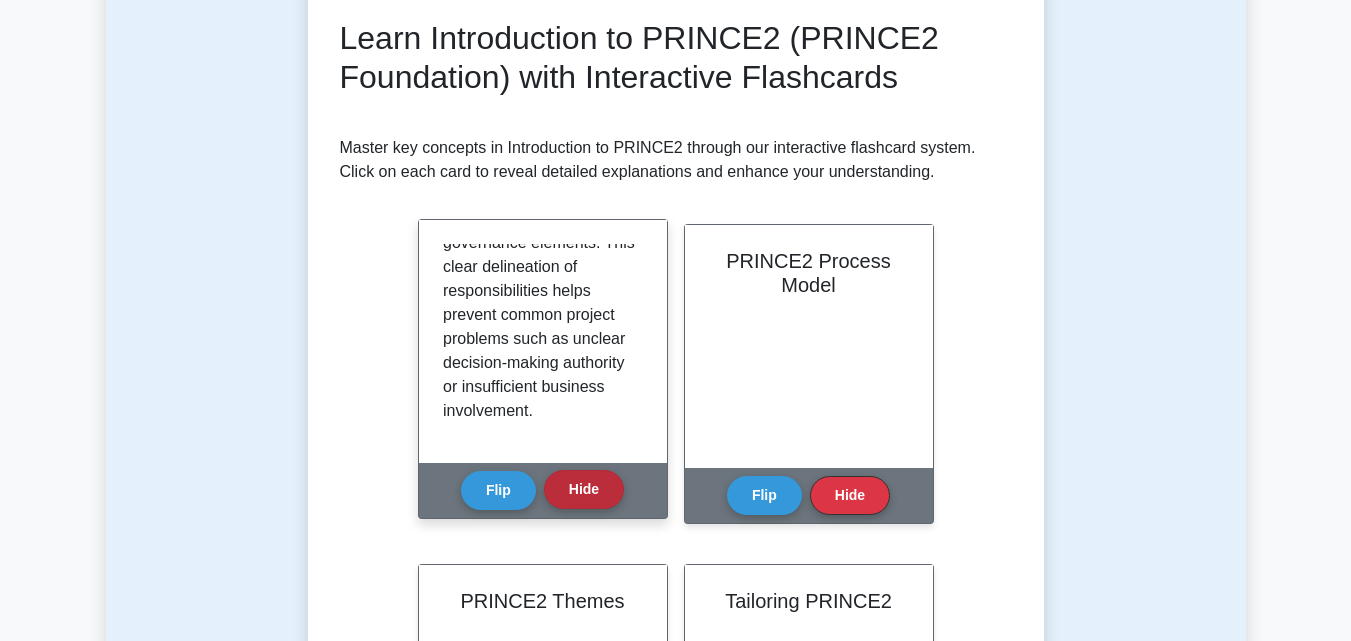 click on "Hide" at bounding box center (584, 489) 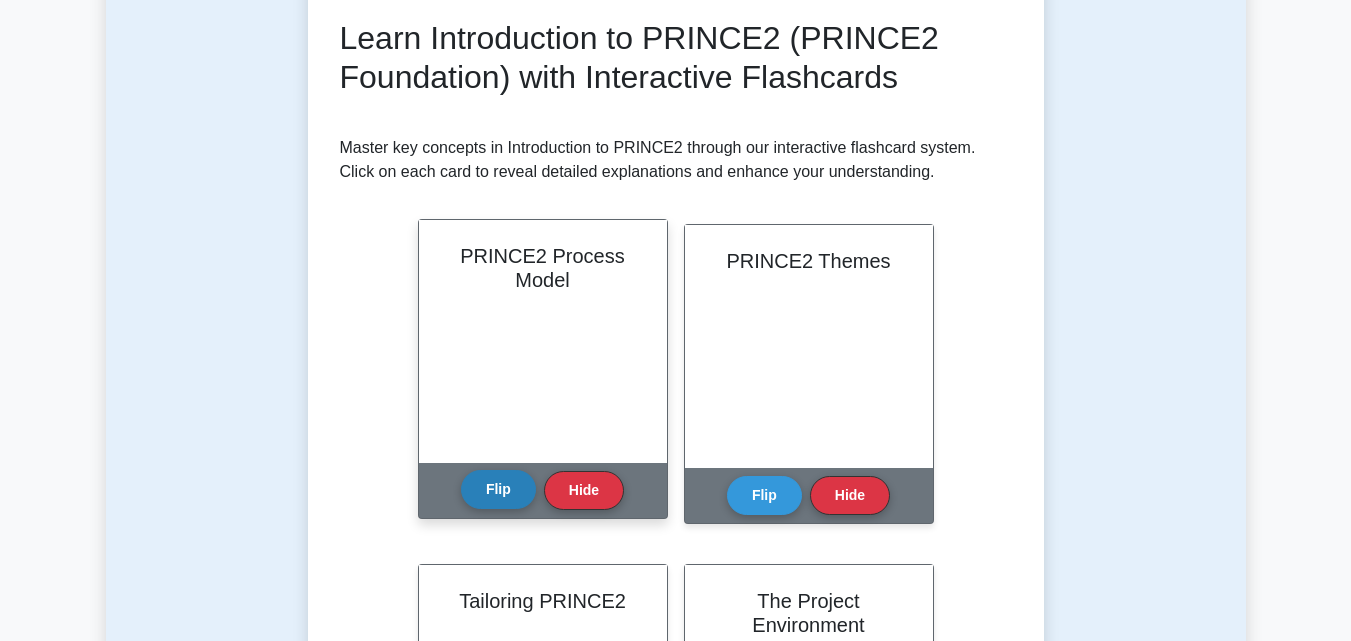 click on "Flip" at bounding box center (498, 489) 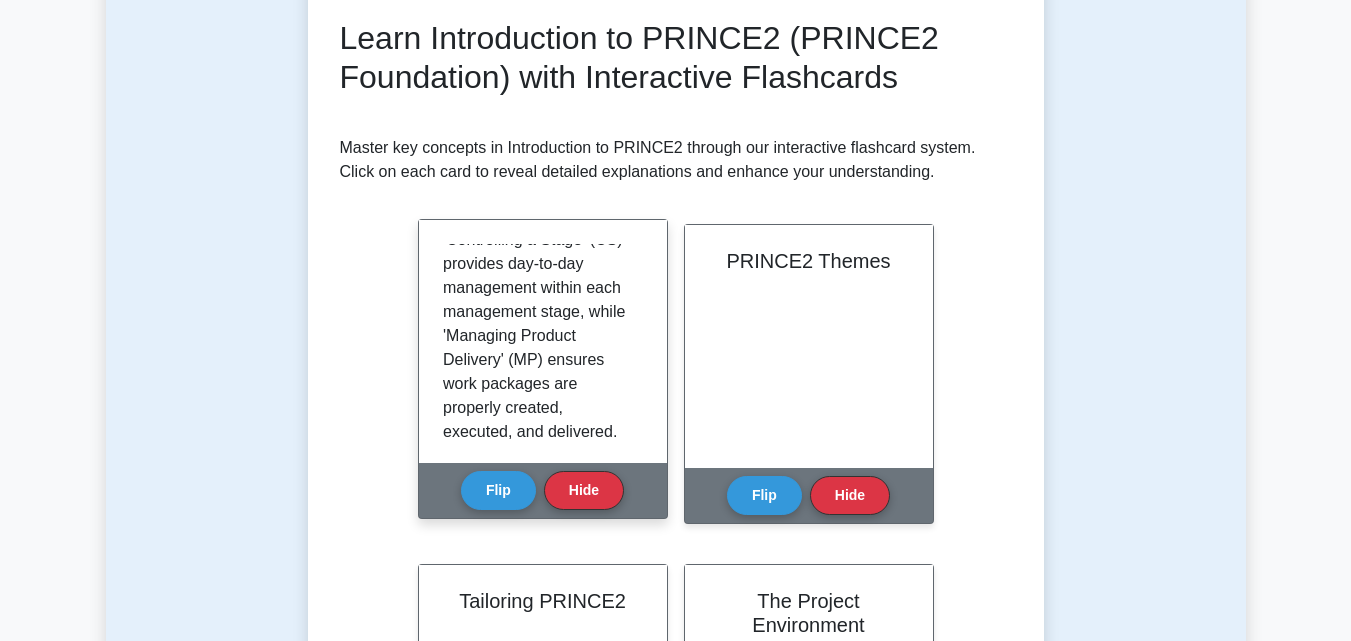 scroll, scrollTop: 610, scrollLeft: 0, axis: vertical 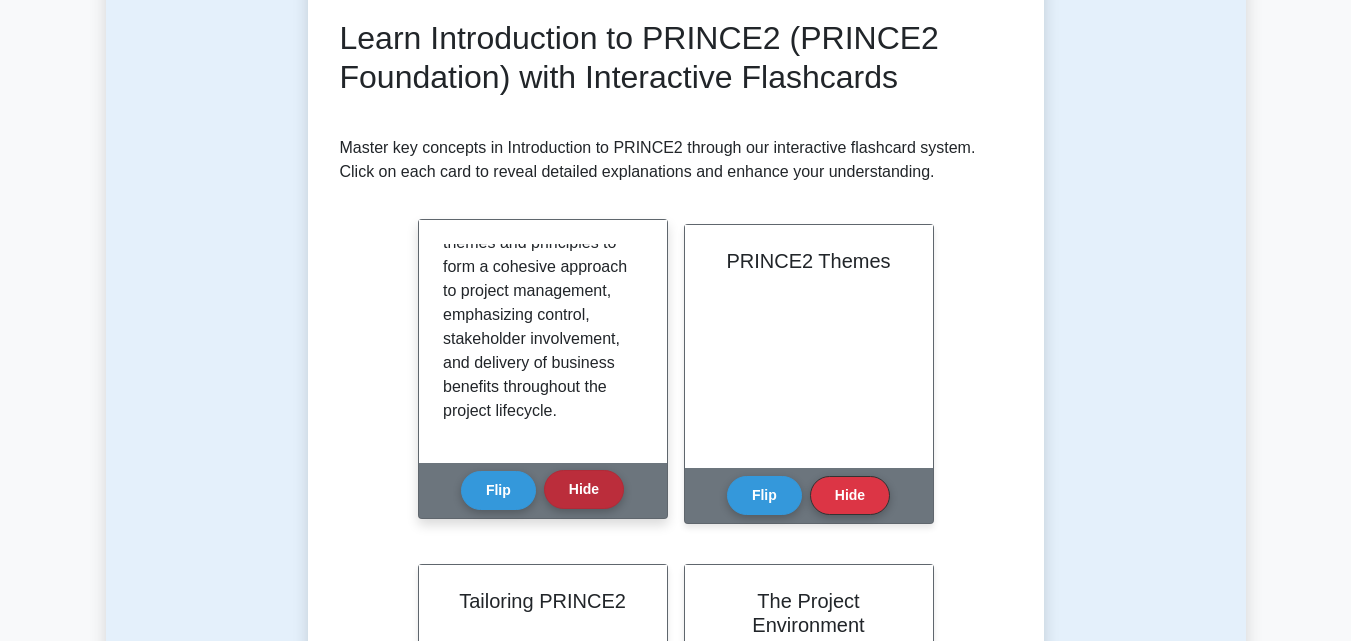 click on "Hide" at bounding box center [584, 489] 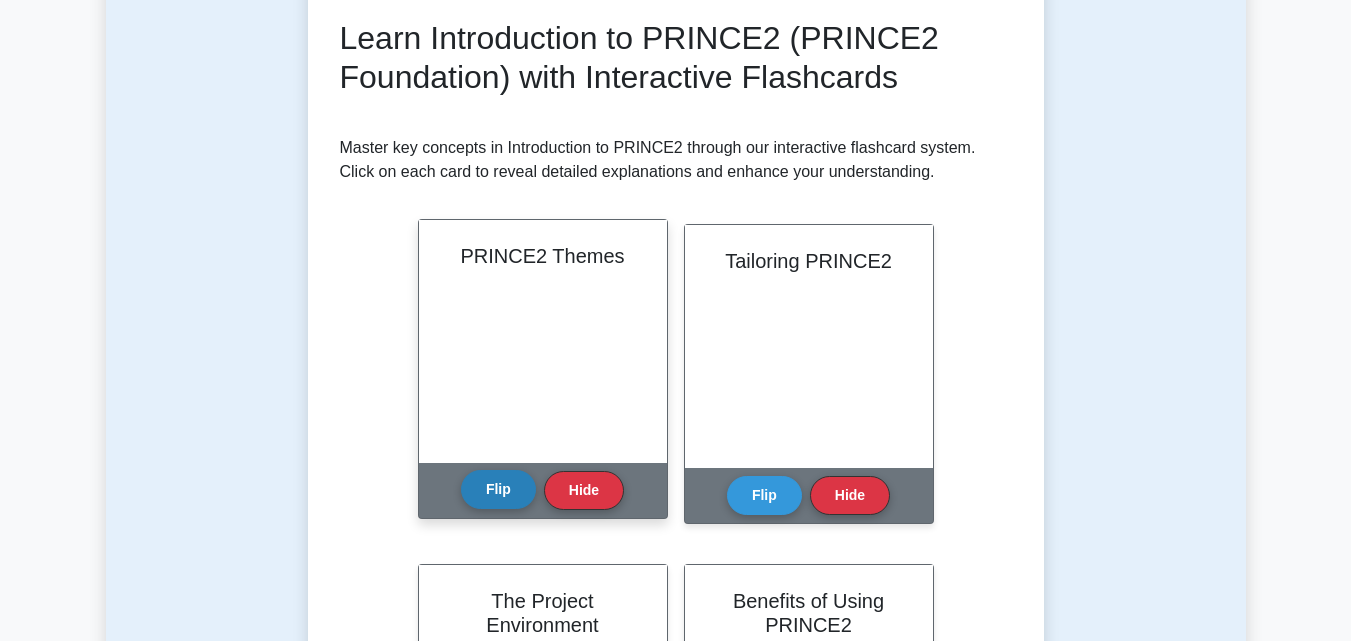 click on "Flip" at bounding box center (498, 489) 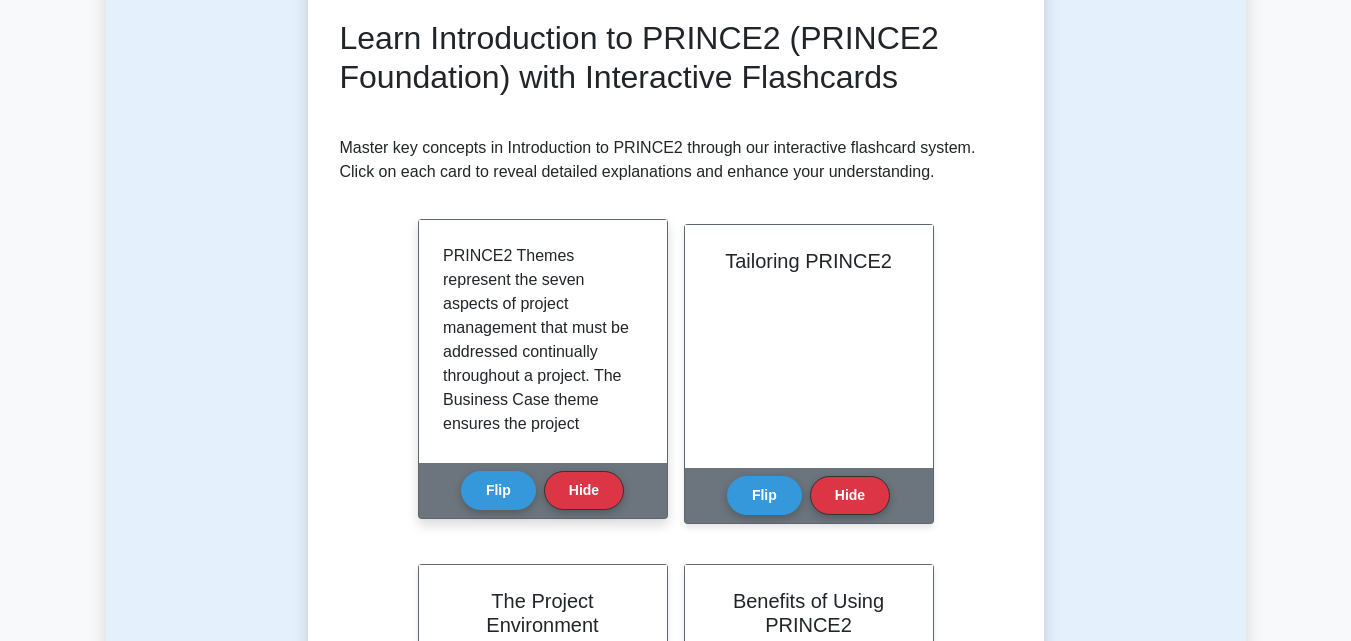 scroll, scrollTop: 171, scrollLeft: 0, axis: vertical 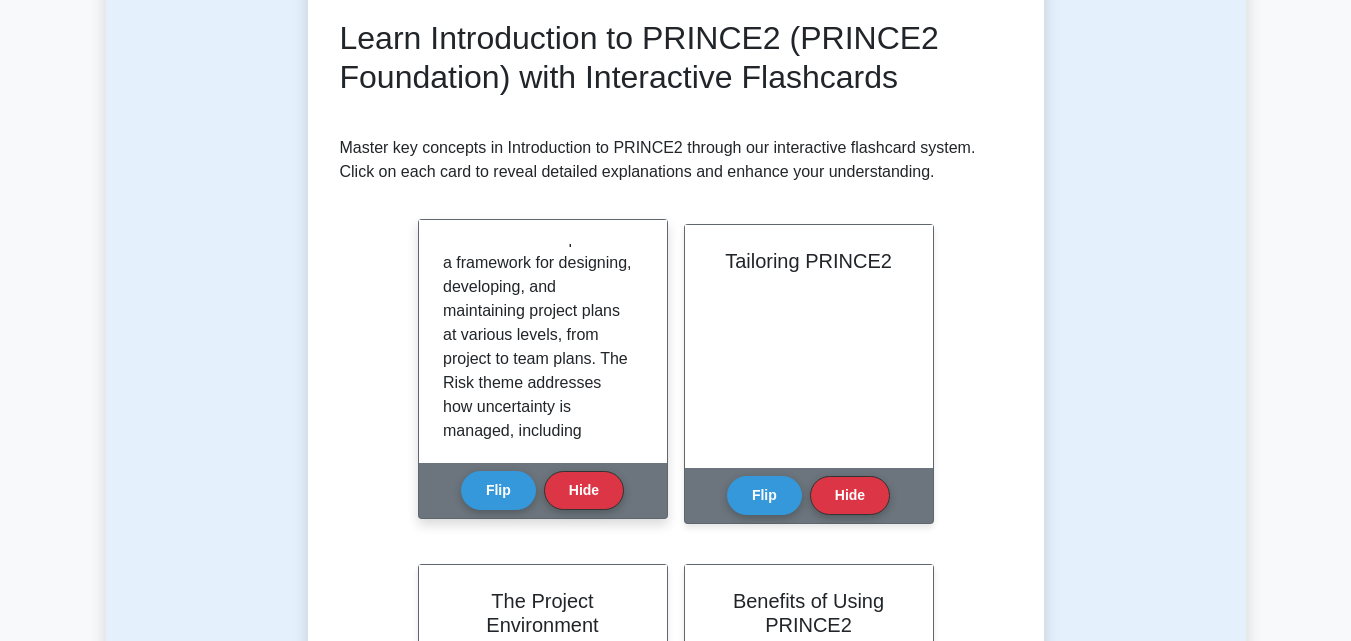 click at bounding box center [543, 341] 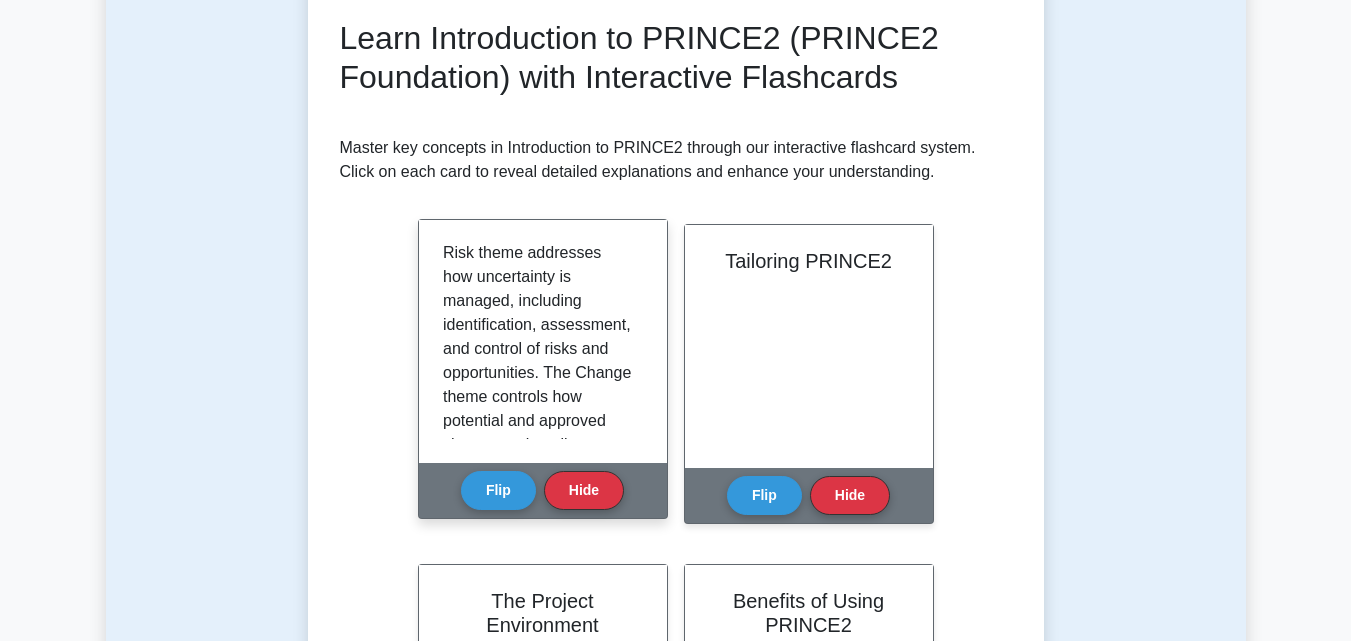 scroll, scrollTop: 812, scrollLeft: 0, axis: vertical 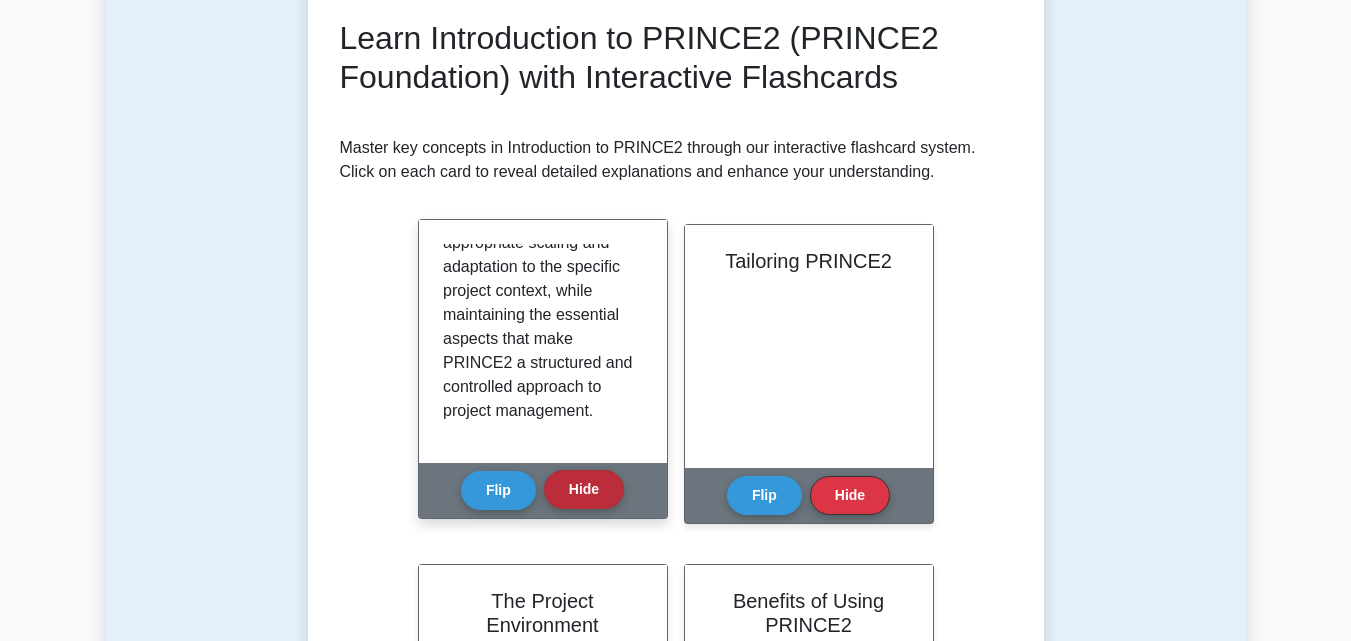 click on "Hide" at bounding box center [584, 489] 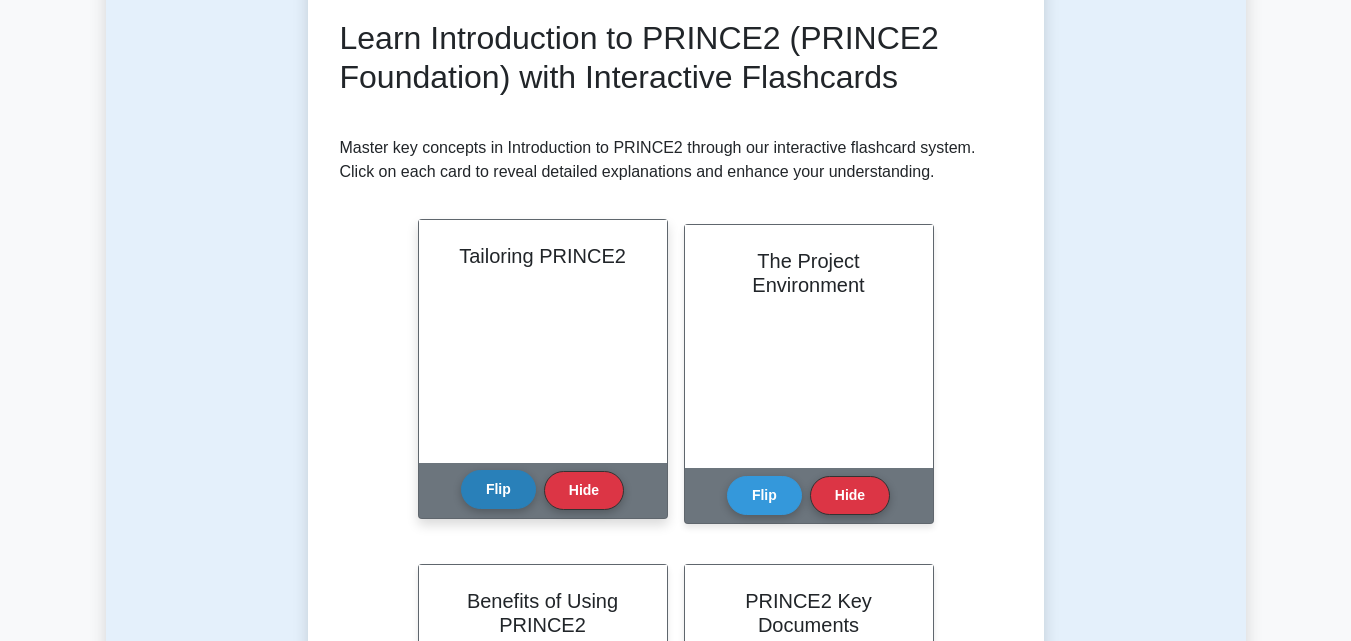 click on "Flip" at bounding box center [498, 489] 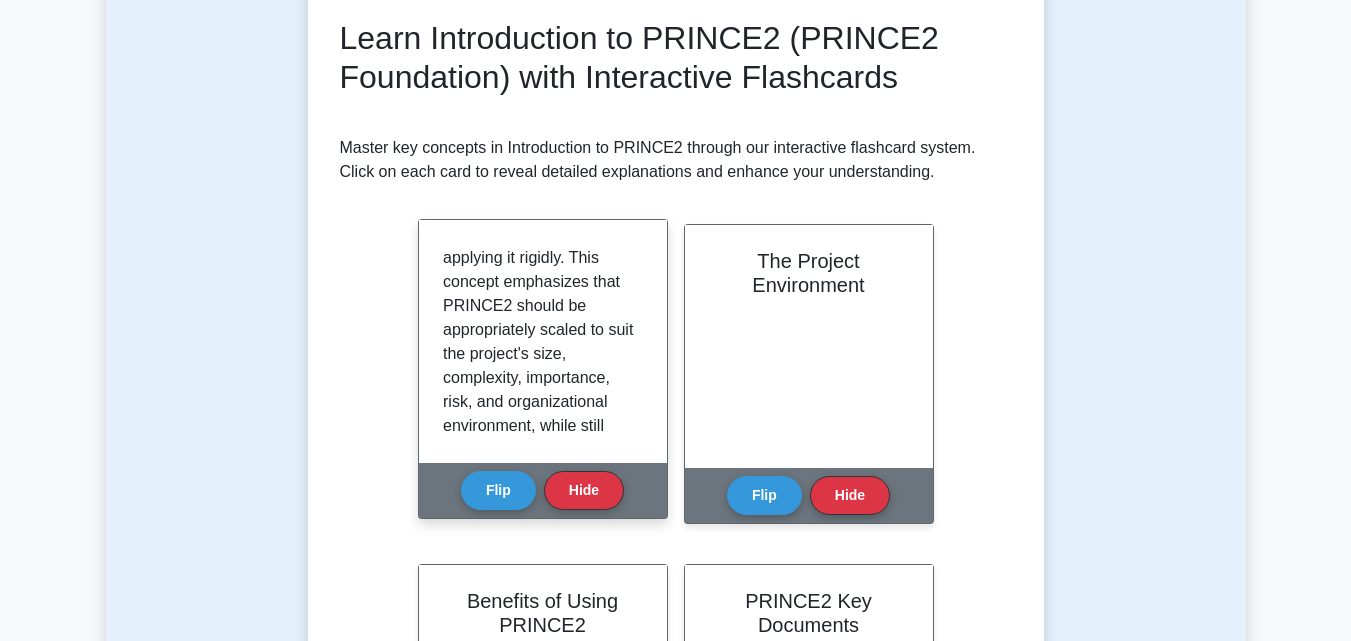 scroll, scrollTop: 171, scrollLeft: 0, axis: vertical 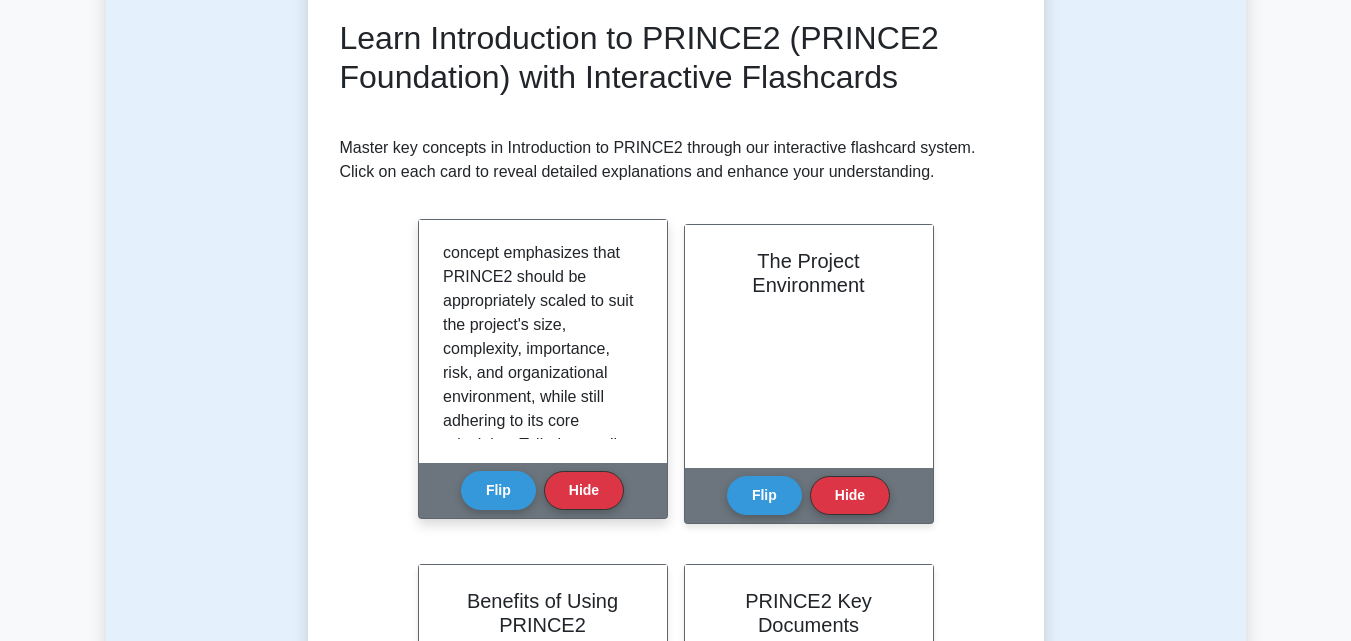 click at bounding box center [543, 341] 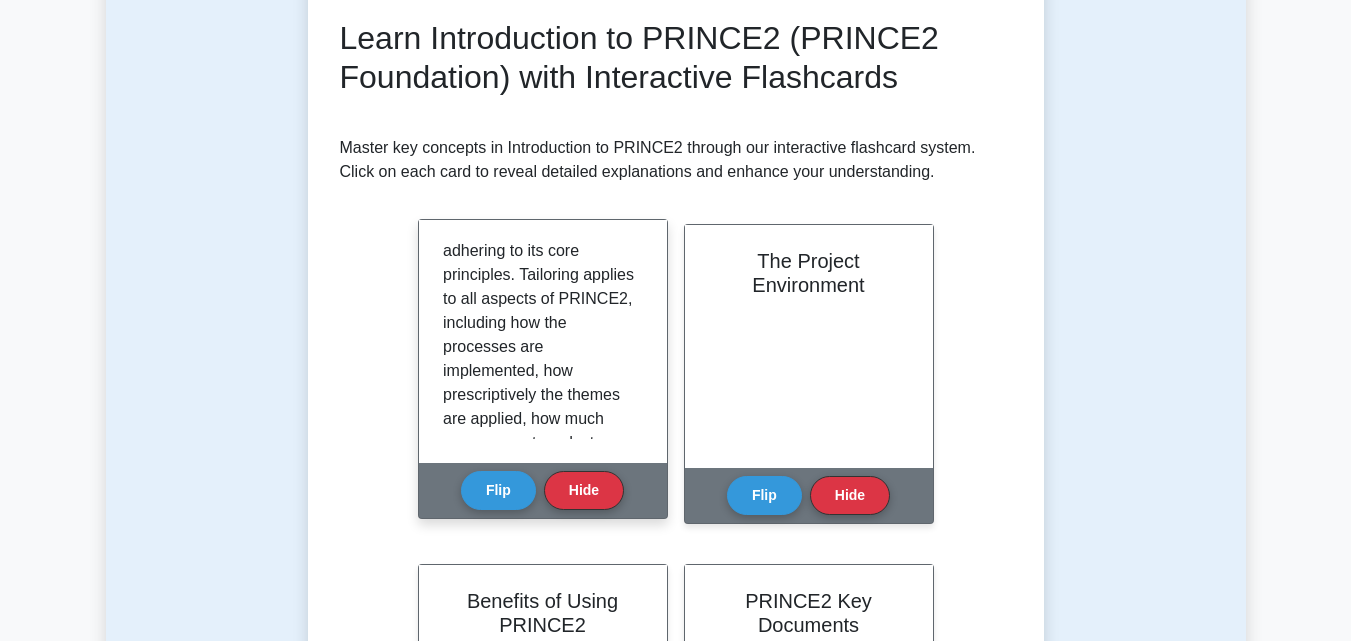 scroll, scrollTop: 512, scrollLeft: 0, axis: vertical 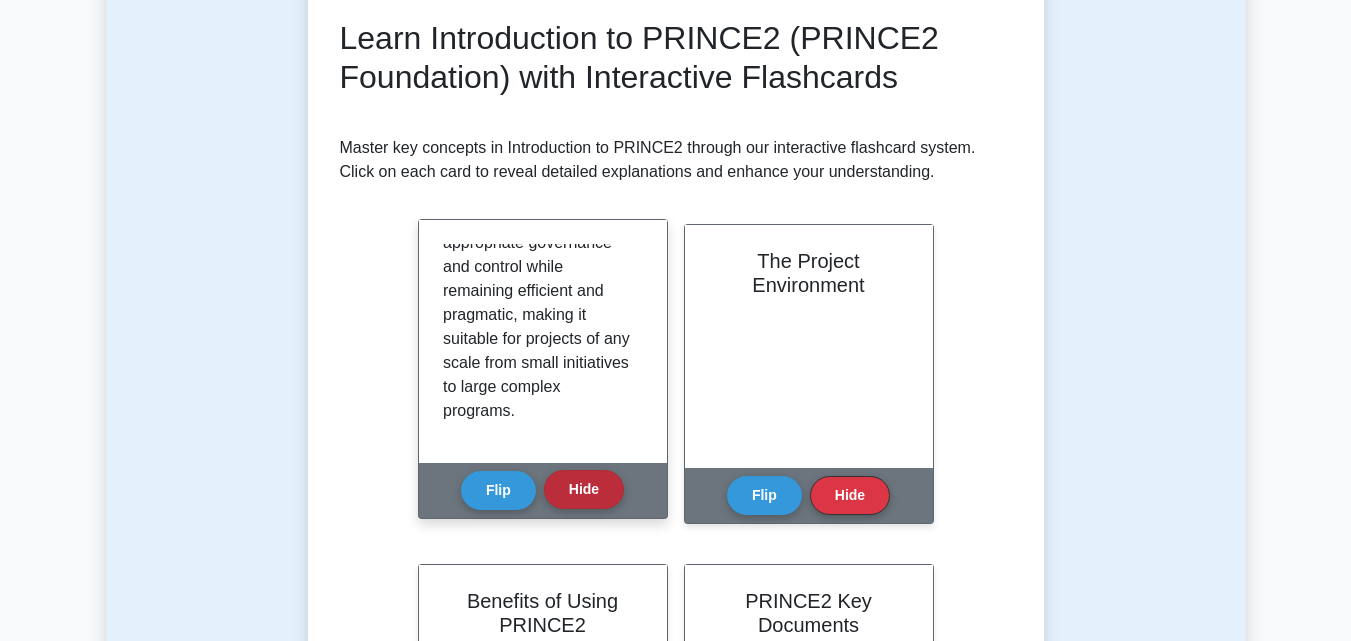 click on "Hide" at bounding box center [584, 489] 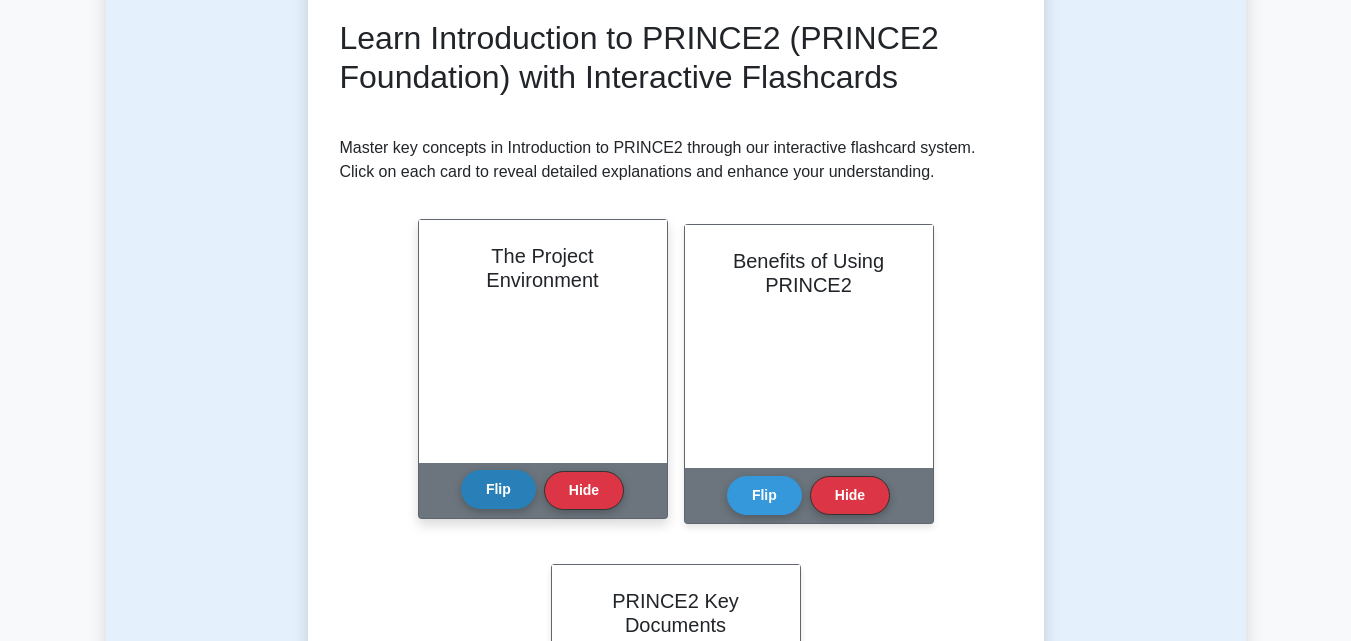 click on "Flip" at bounding box center (498, 489) 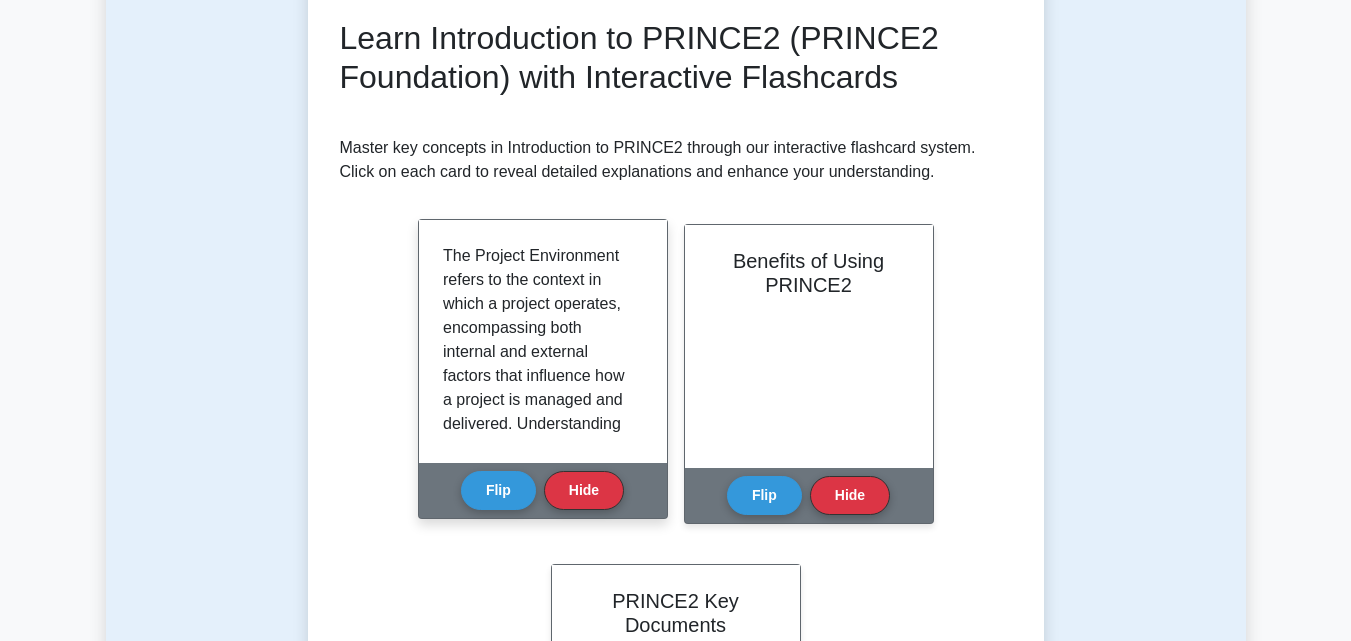 scroll, scrollTop: 171, scrollLeft: 0, axis: vertical 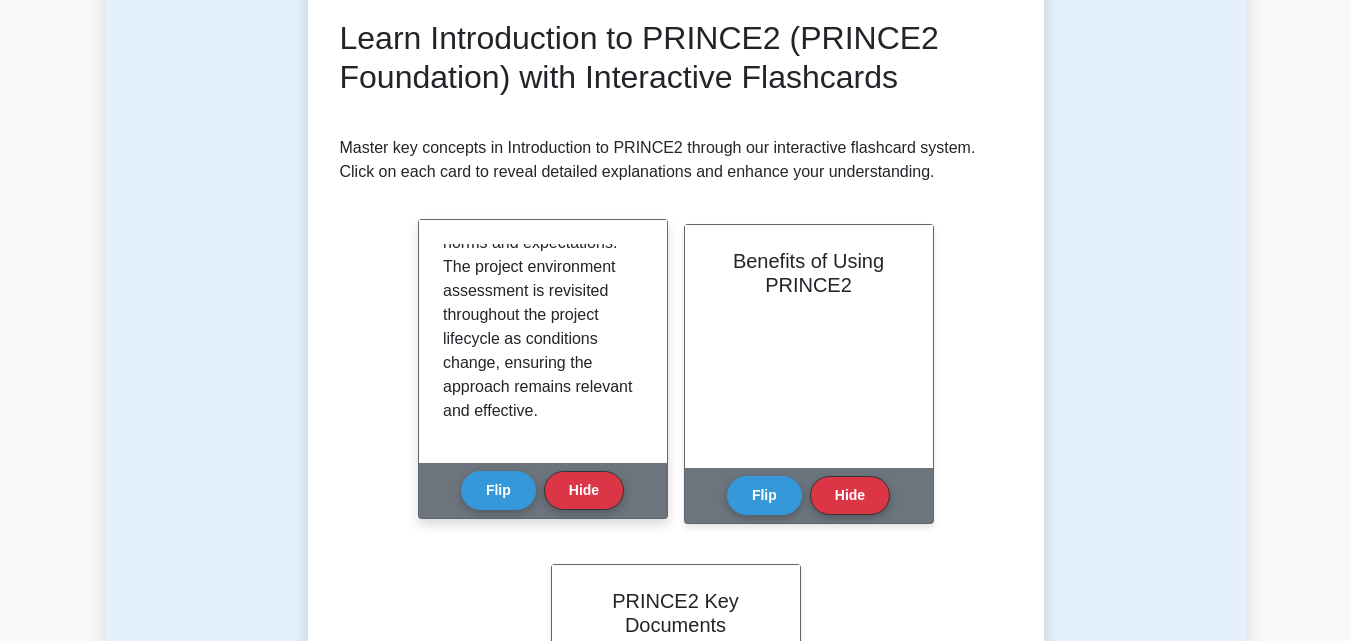 click at bounding box center [543, 341] 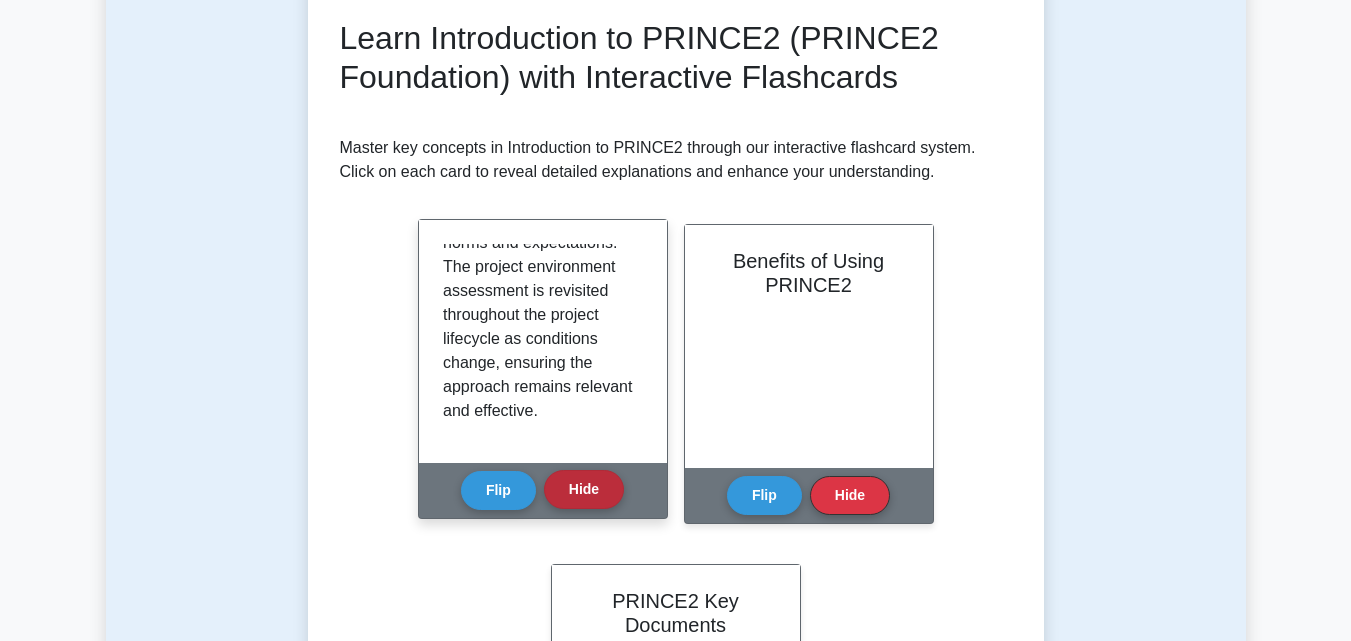 click on "Hide" at bounding box center (584, 489) 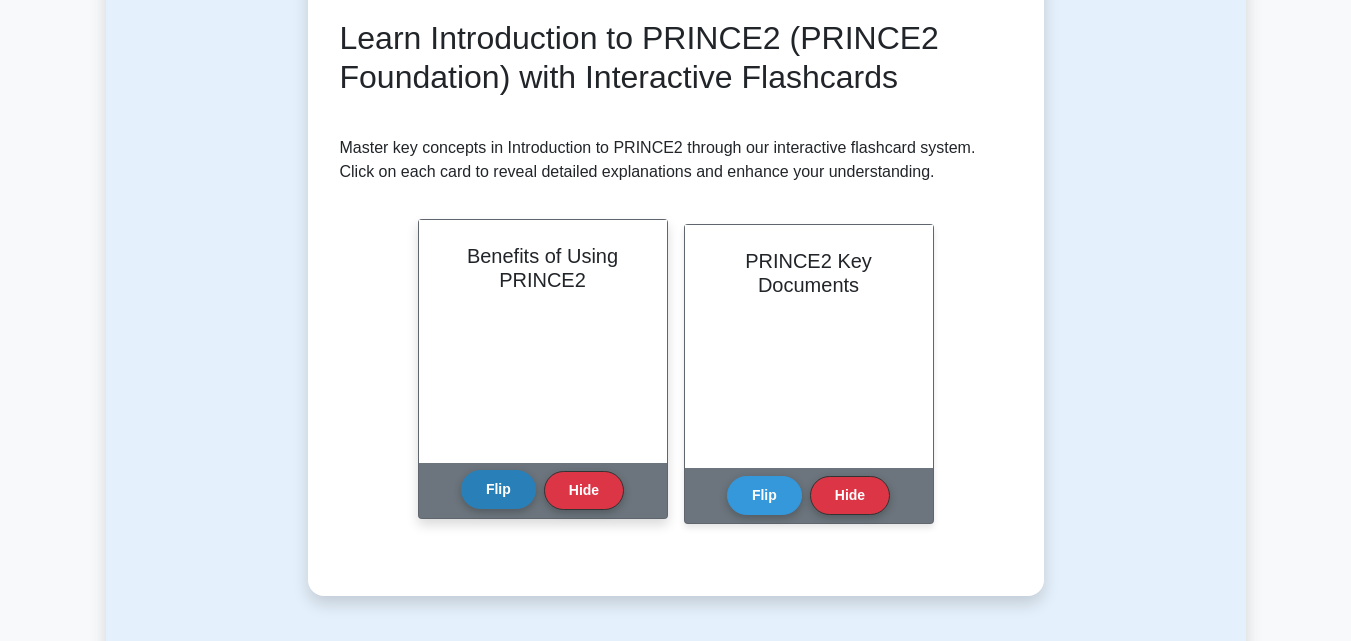 click on "Flip" at bounding box center [498, 489] 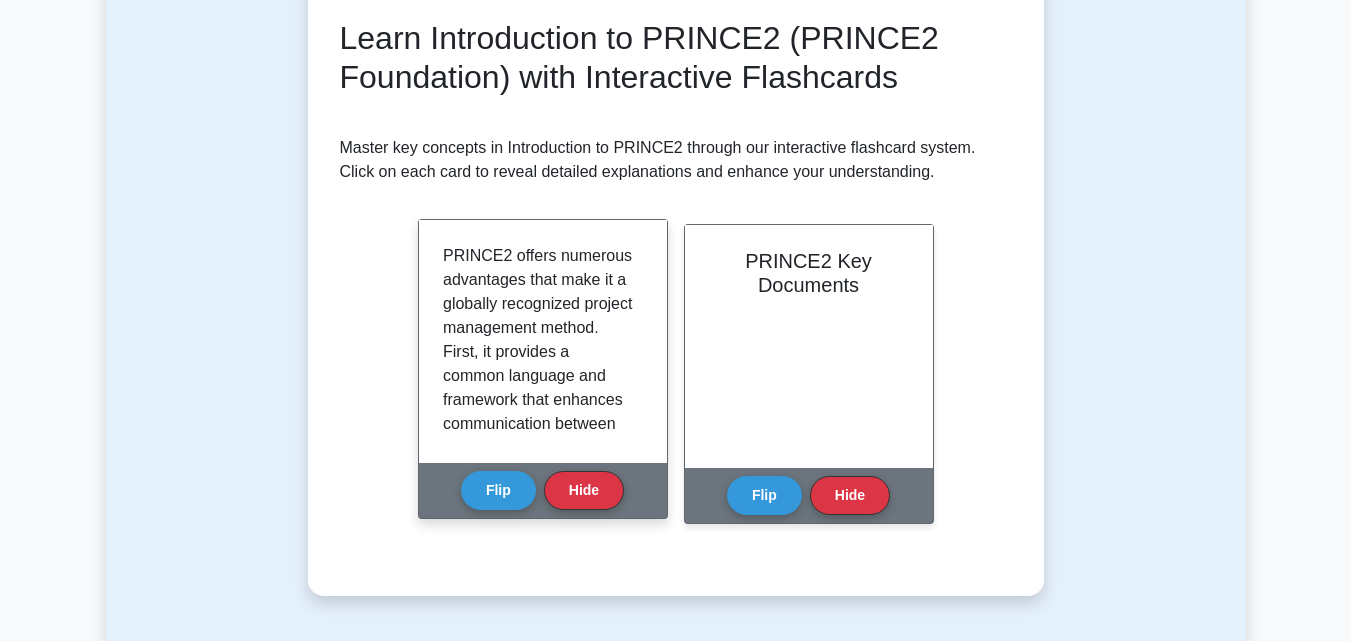 scroll, scrollTop: 171, scrollLeft: 0, axis: vertical 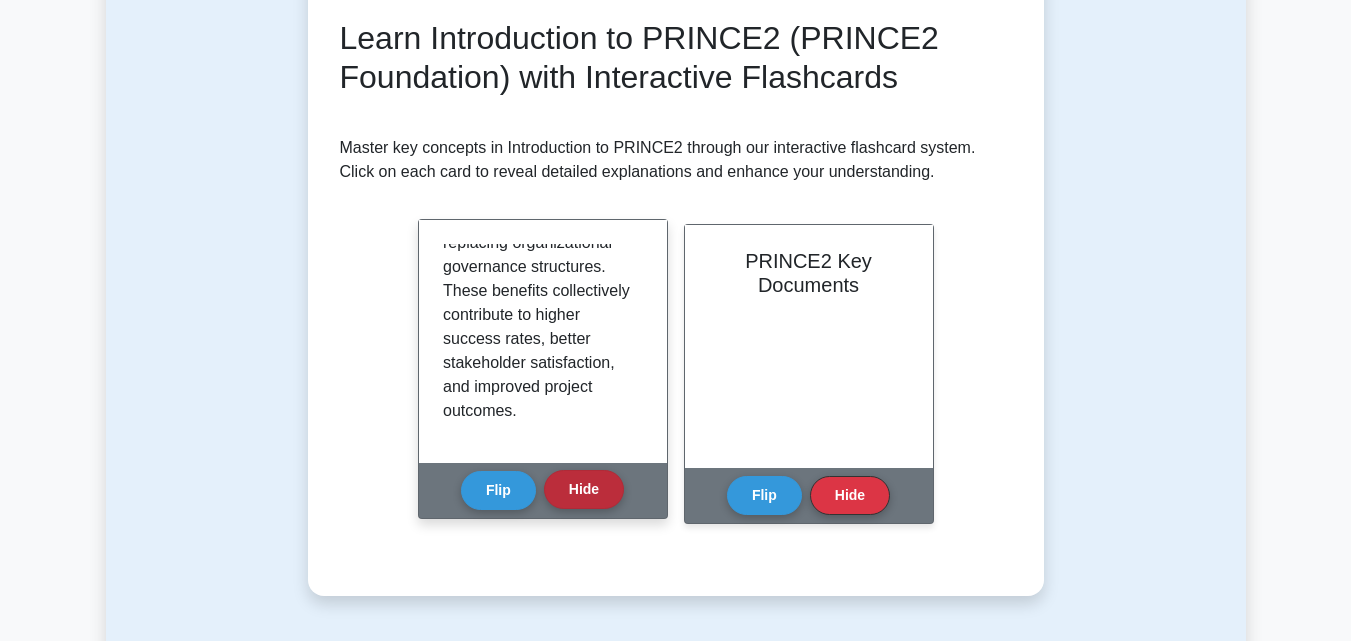 click on "Hide" at bounding box center [584, 489] 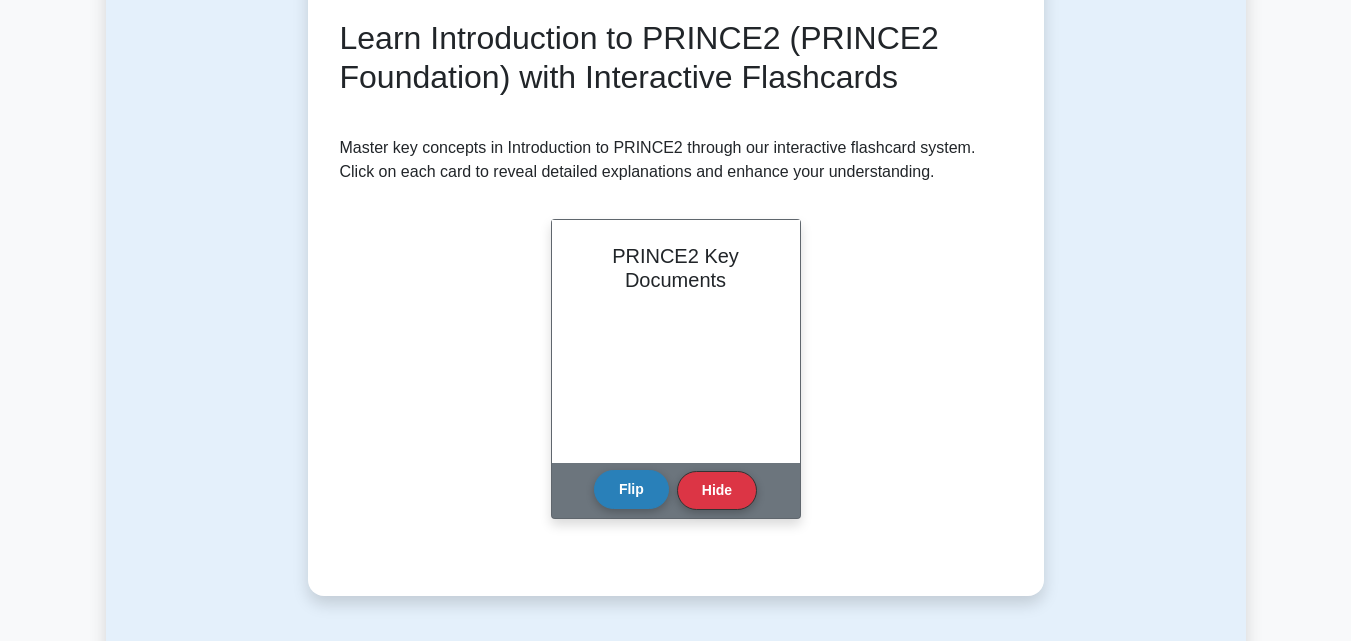 click on "Flip" at bounding box center (631, 489) 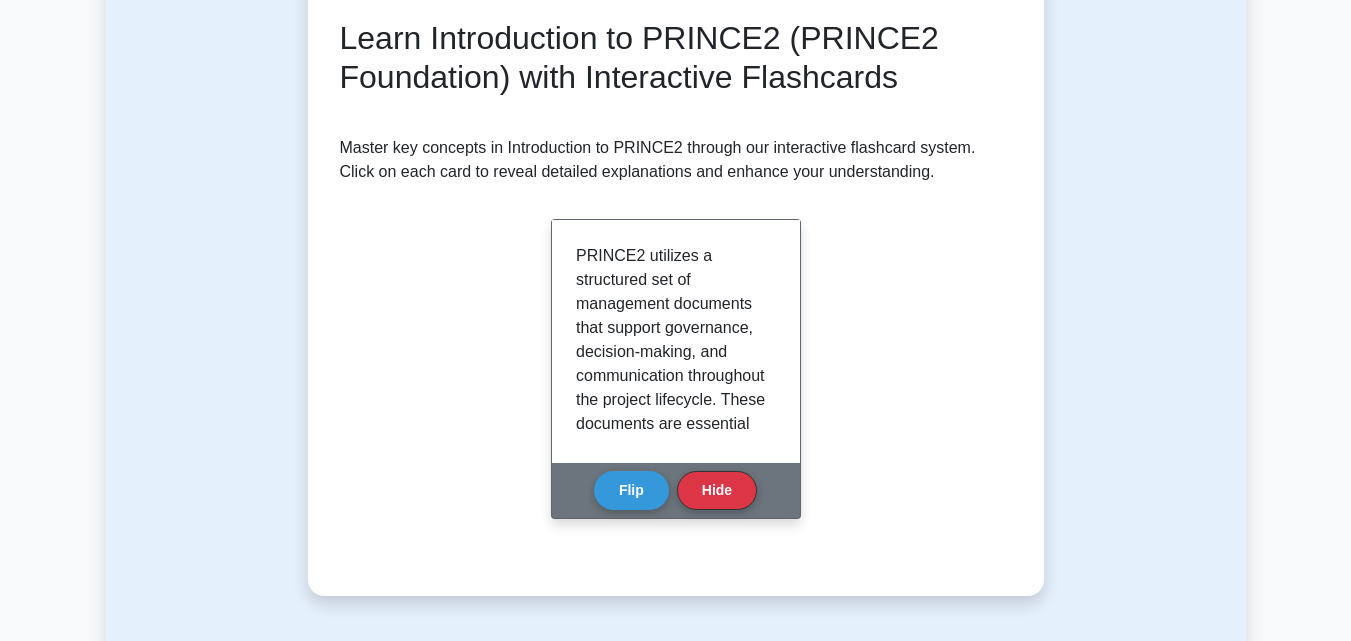 scroll, scrollTop: 171, scrollLeft: 0, axis: vertical 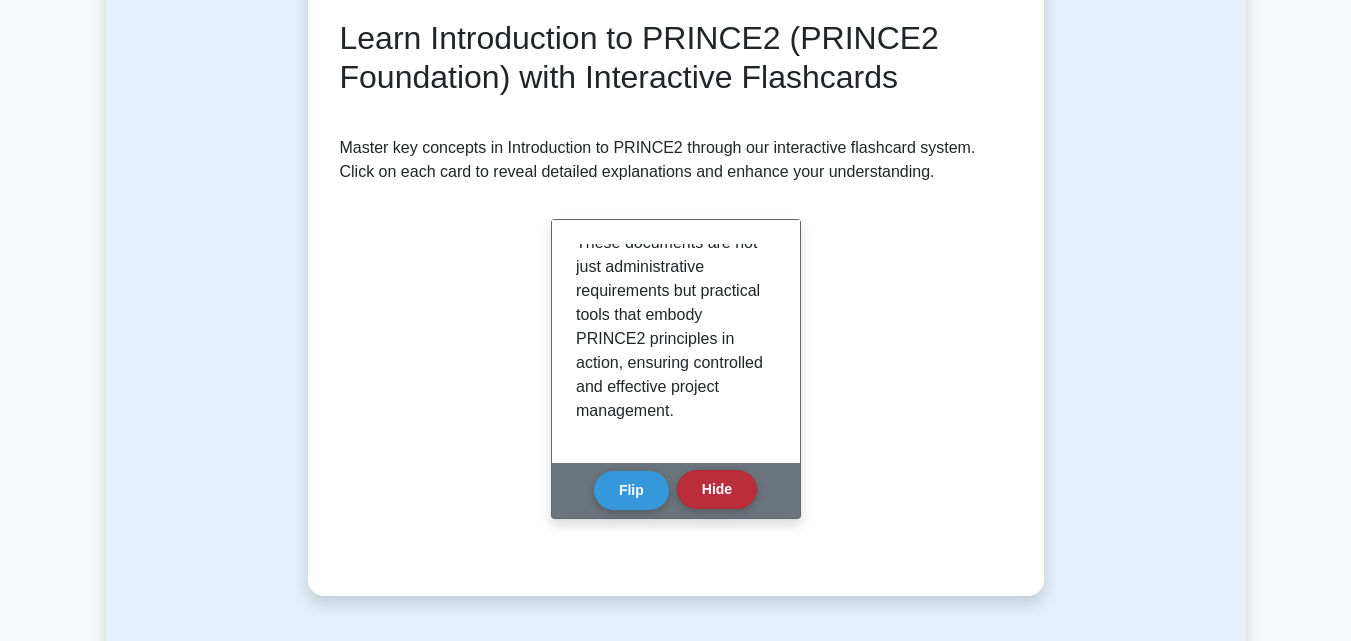 click on "Hide" at bounding box center [717, 489] 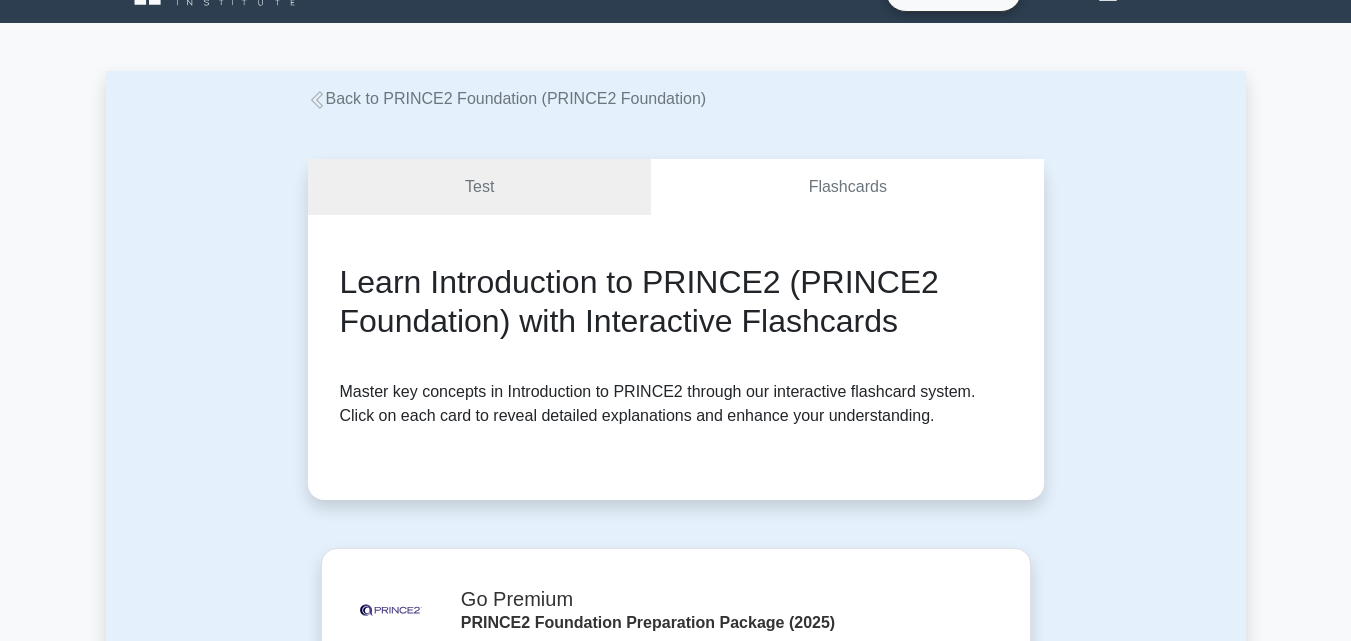 scroll, scrollTop: 40, scrollLeft: 0, axis: vertical 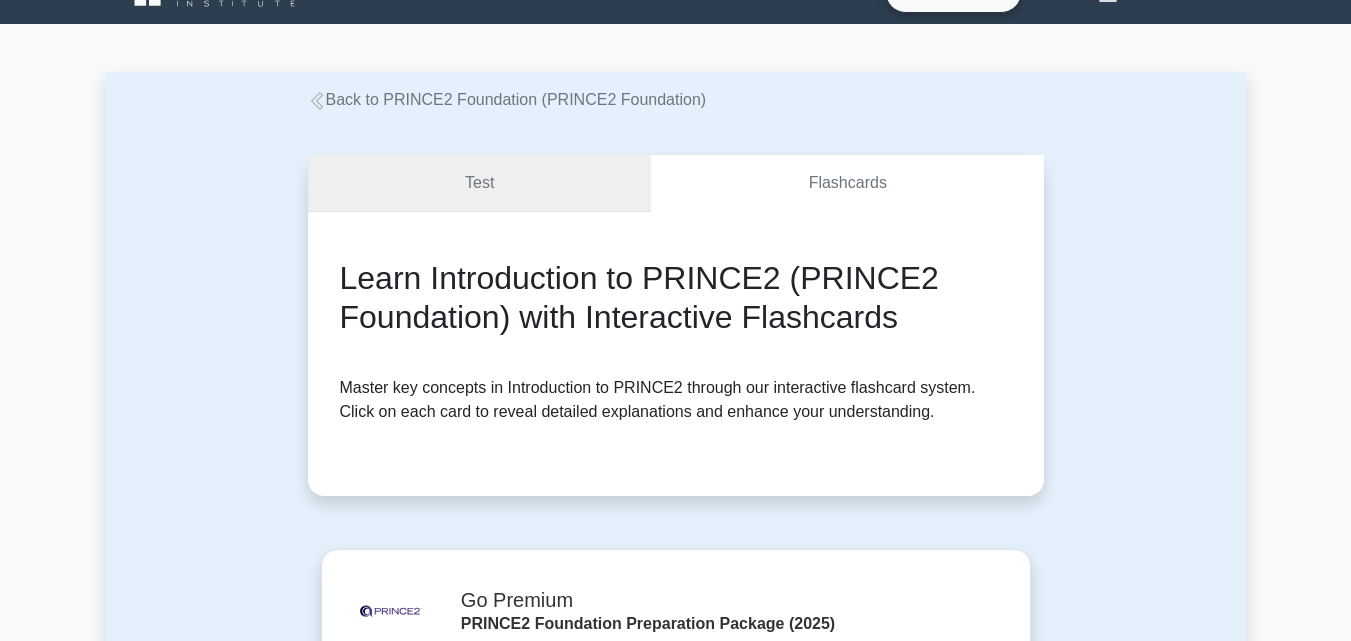 click on "Test" at bounding box center [480, 183] 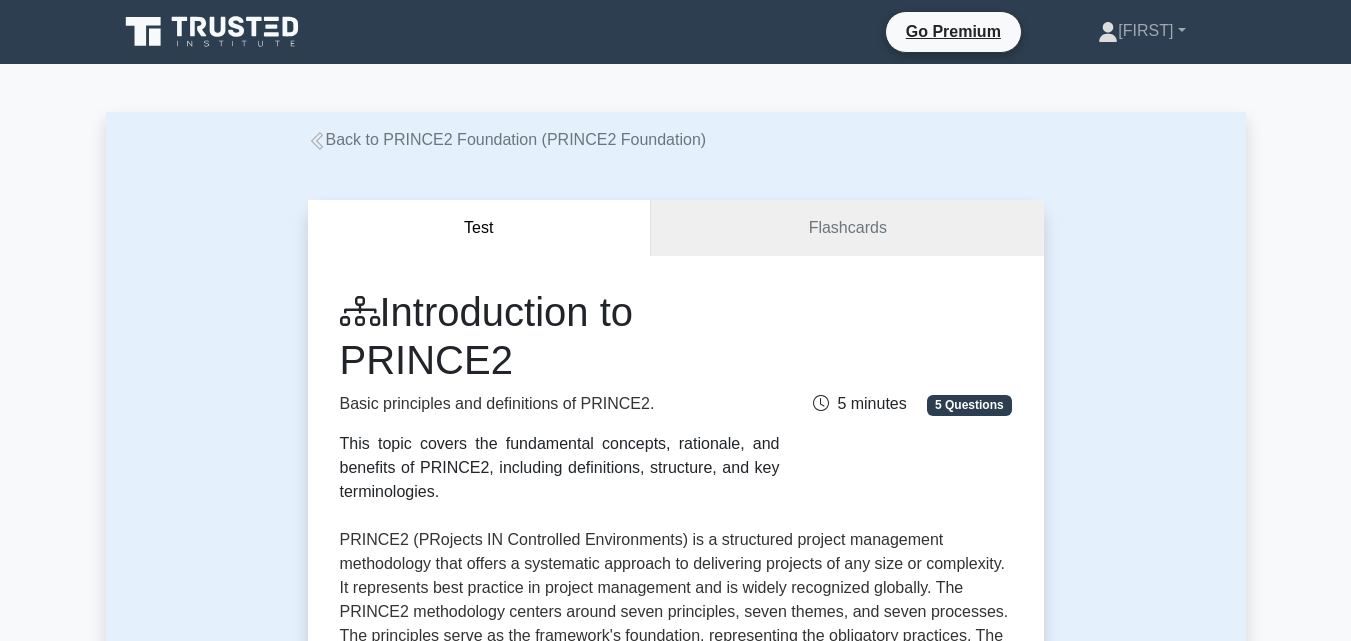 scroll, scrollTop: 0, scrollLeft: 0, axis: both 